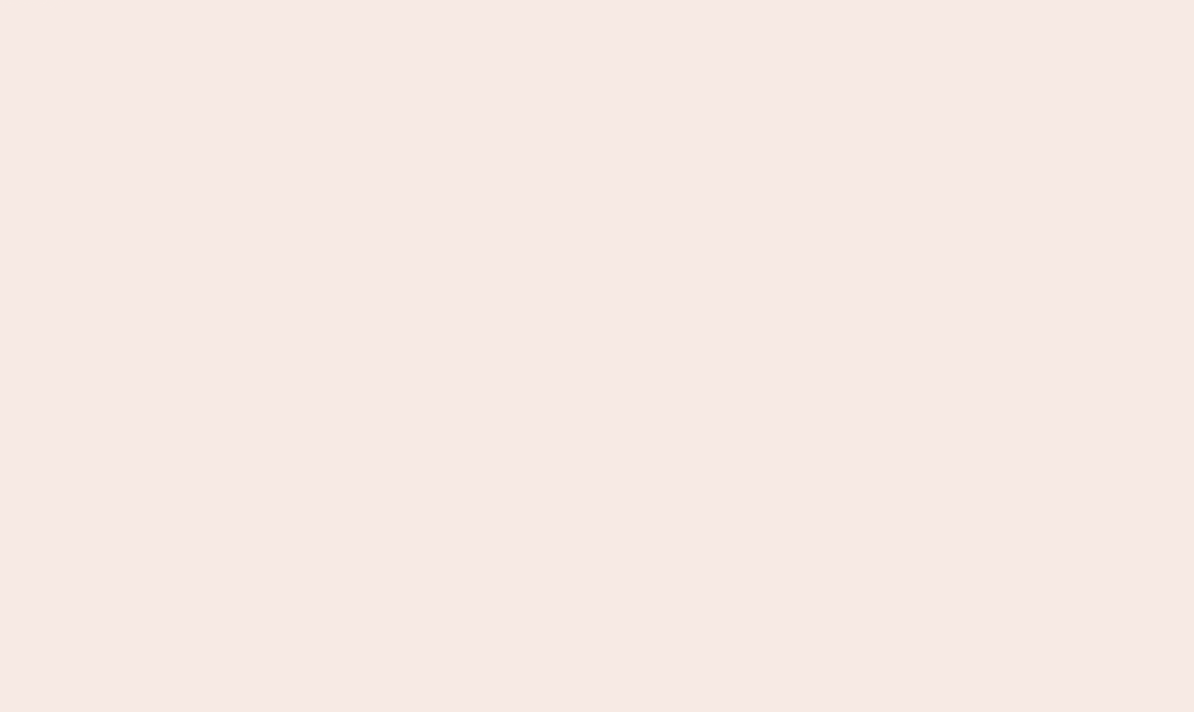 scroll, scrollTop: 0, scrollLeft: 0, axis: both 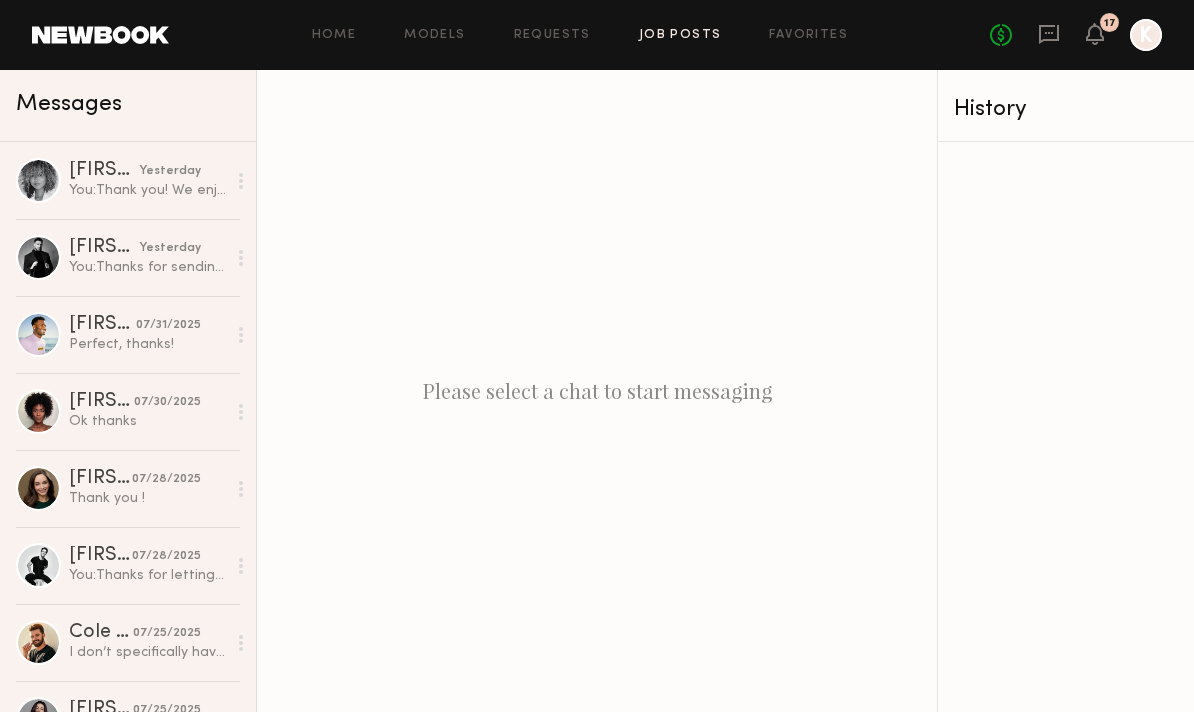 click on "Job Posts" 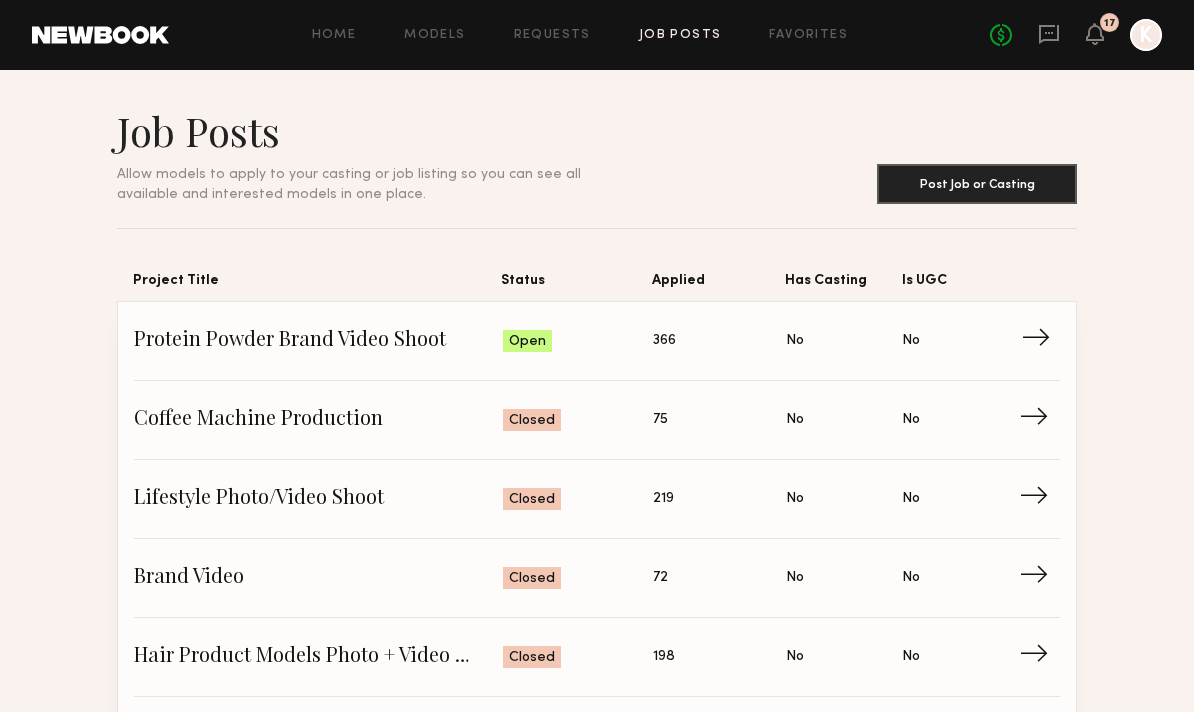 click on "→" 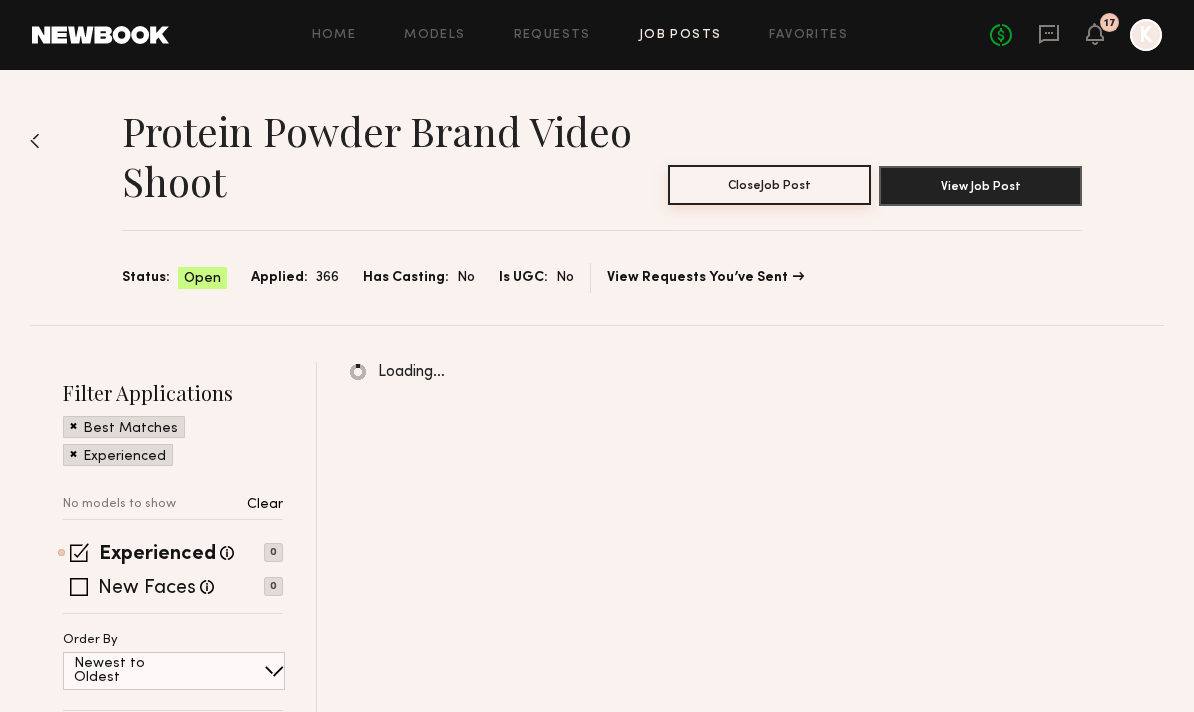 click on "Close  Job Post" 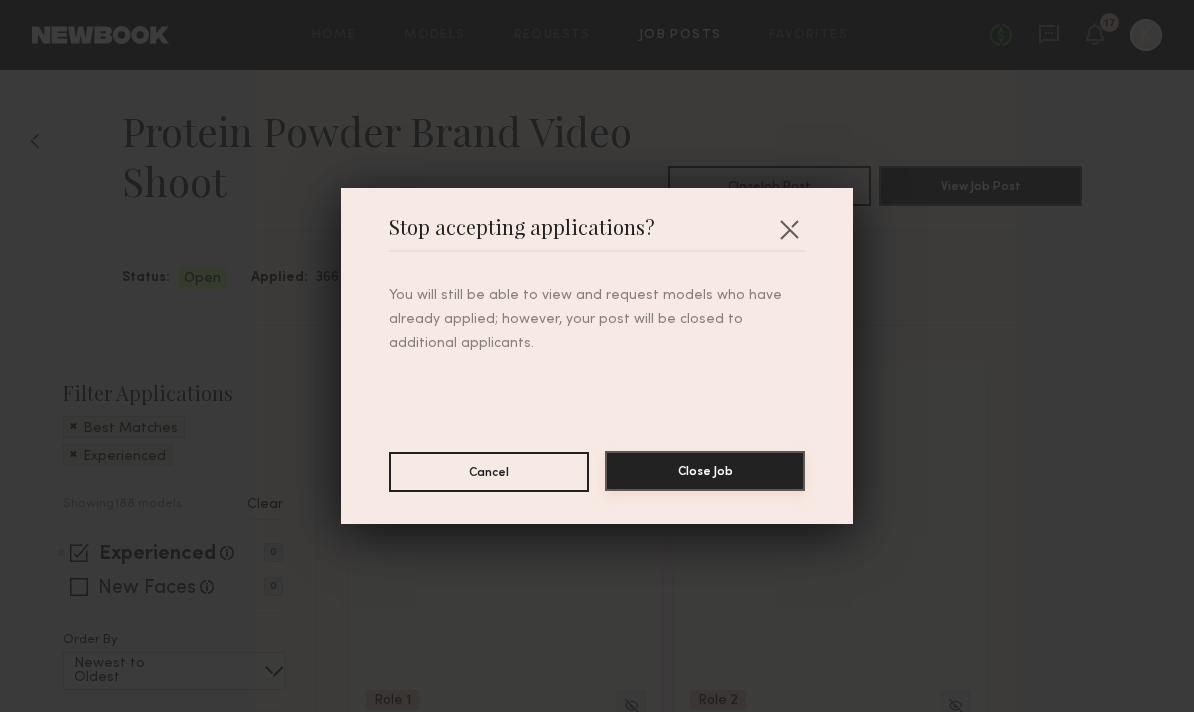 click on "Close Job" at bounding box center (705, 471) 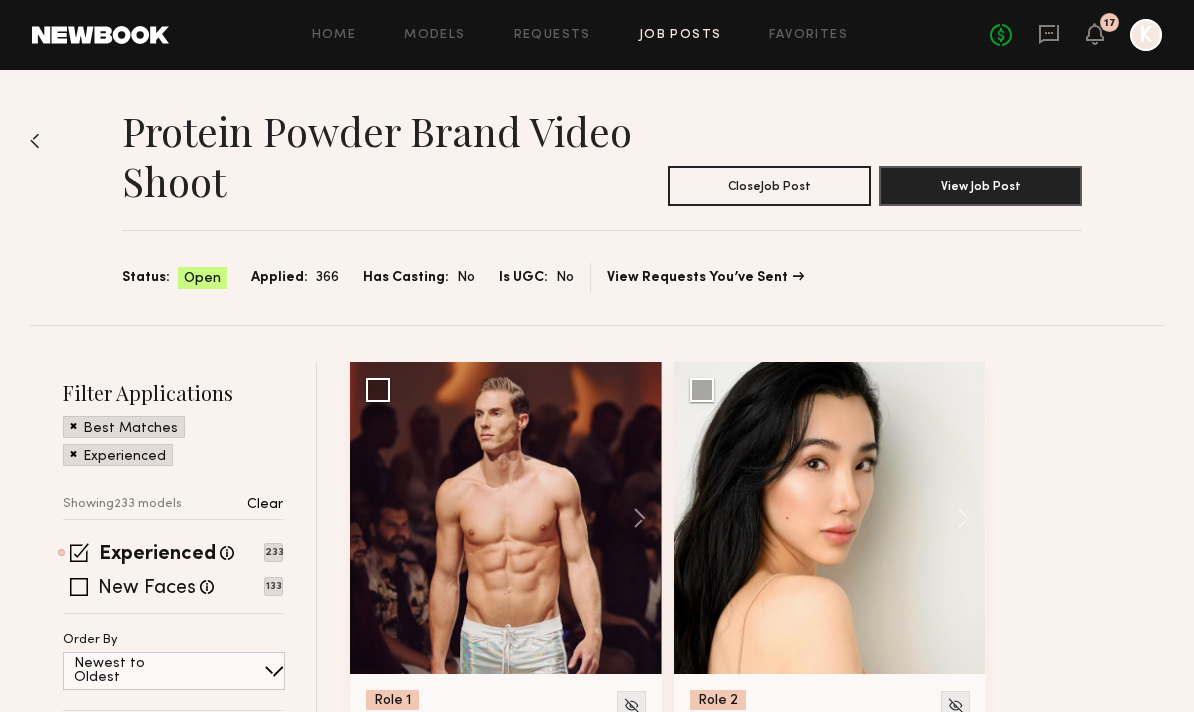 click on "Job Posts" 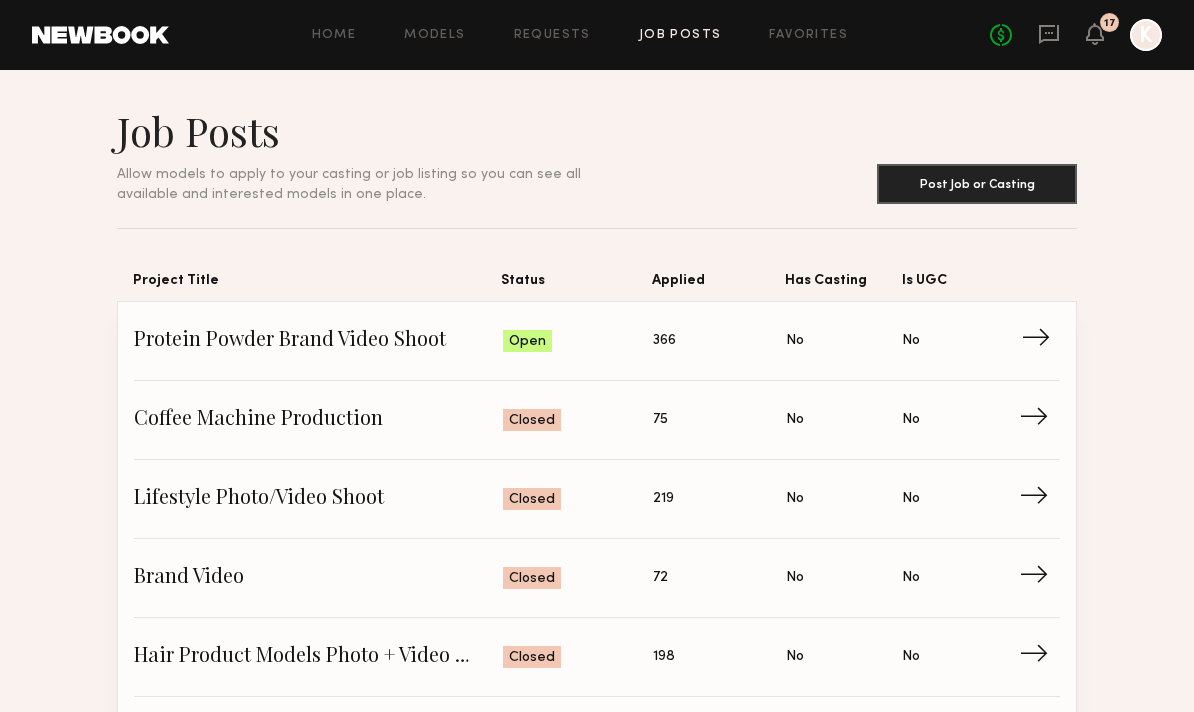 click on "Protein Powder Brand Video Shoot Status: Open Applied: 366 Has Casting: No Is UGC: No →" 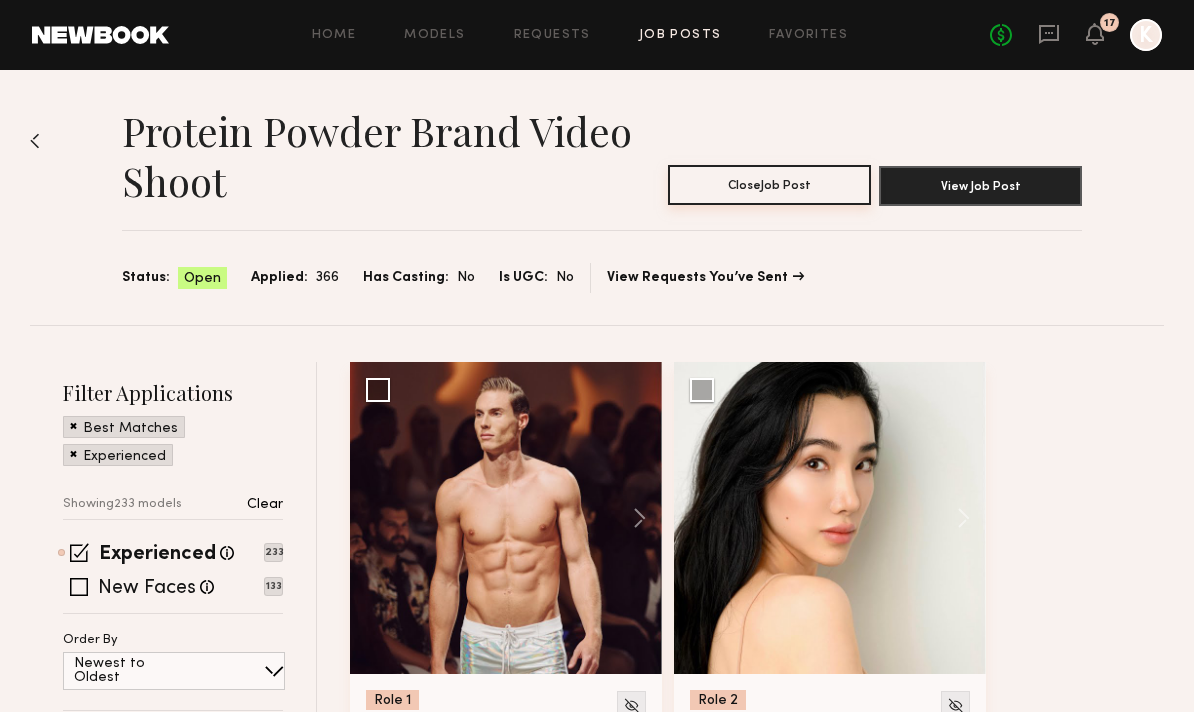 click on "Close  Job Post" 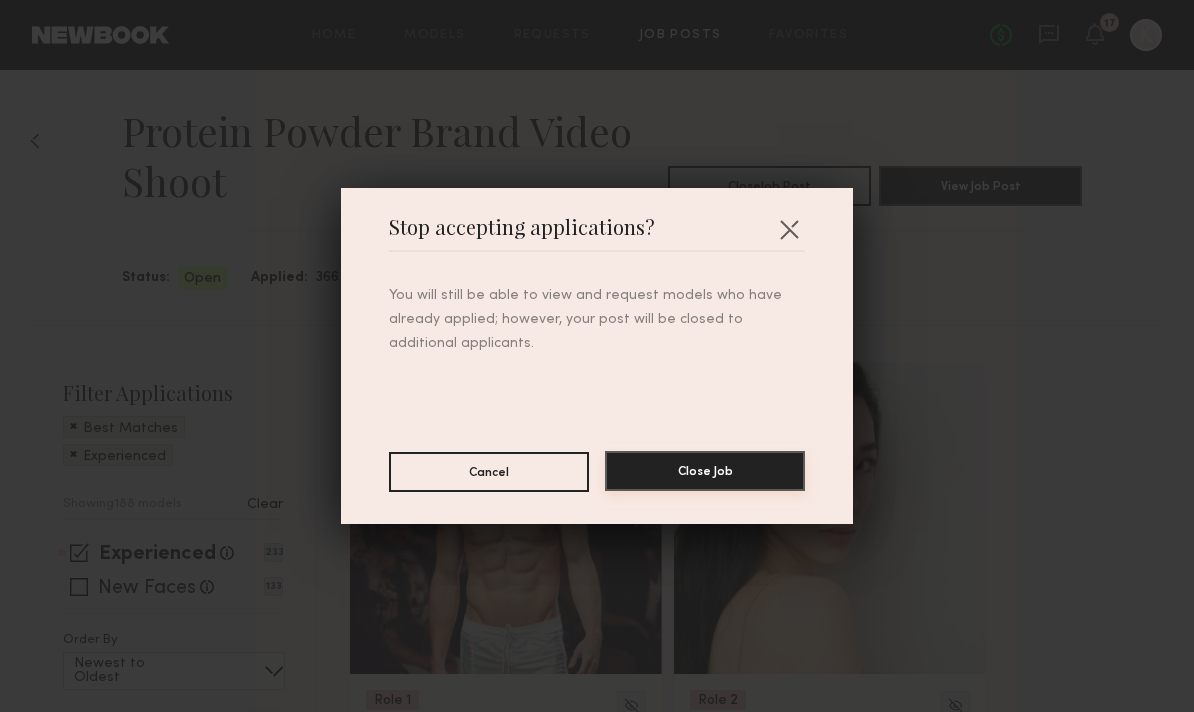 click on "Close Job" at bounding box center [705, 471] 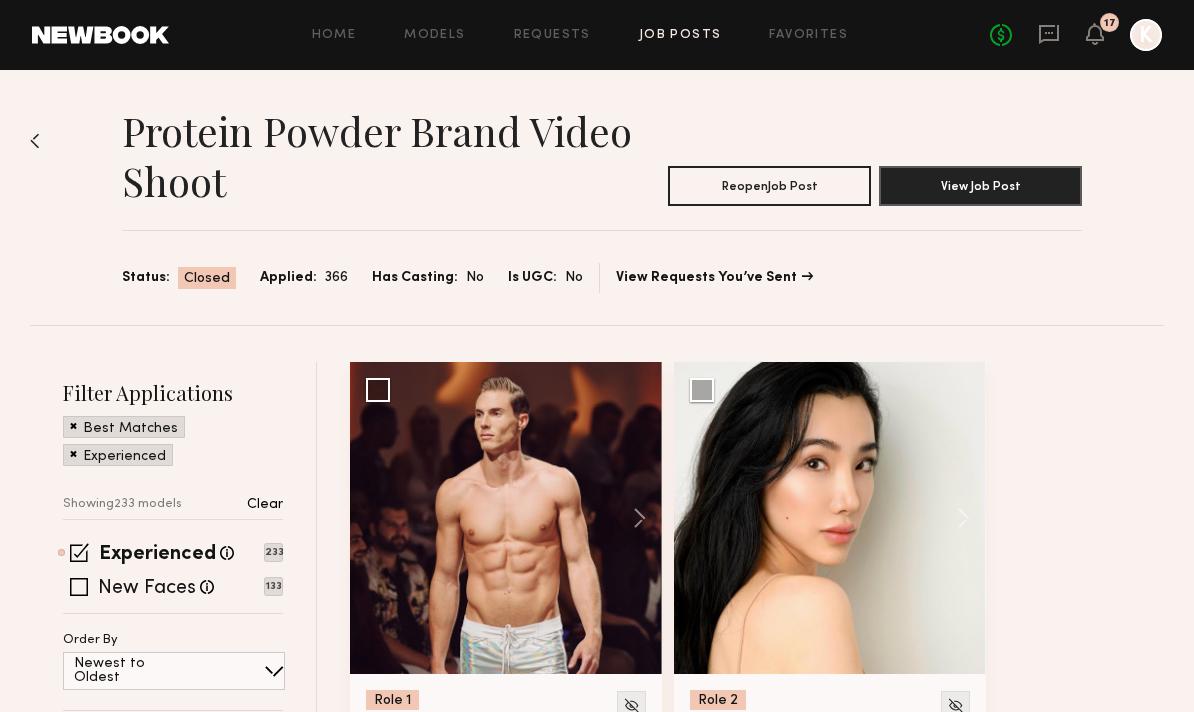 click on "Home Models Requests Job Posts Favorites Sign Out No fees up to $5,000 17 K" 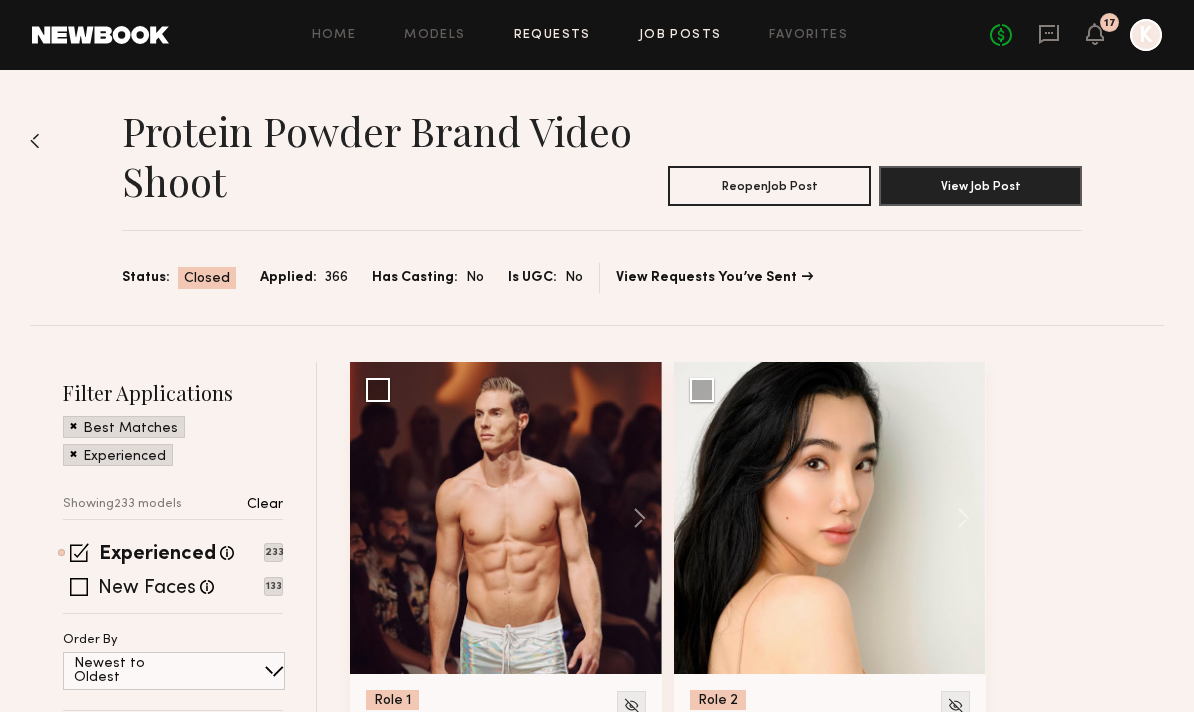 click on "Requests" 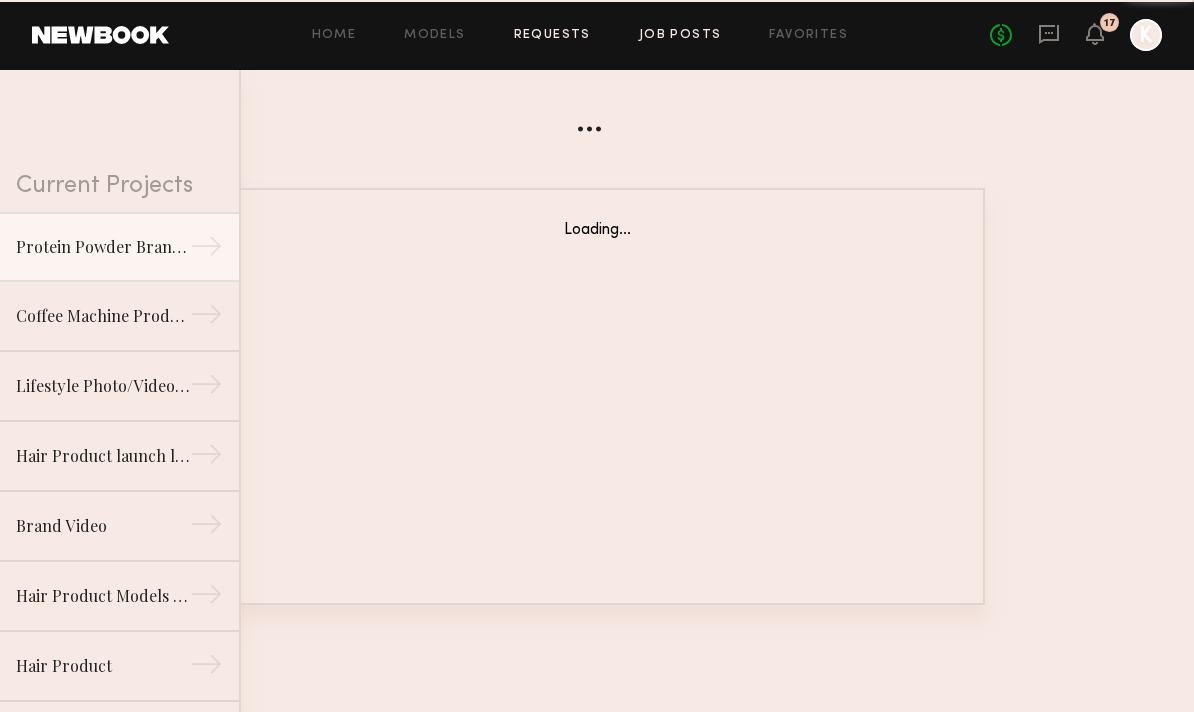 click on "Job Posts" 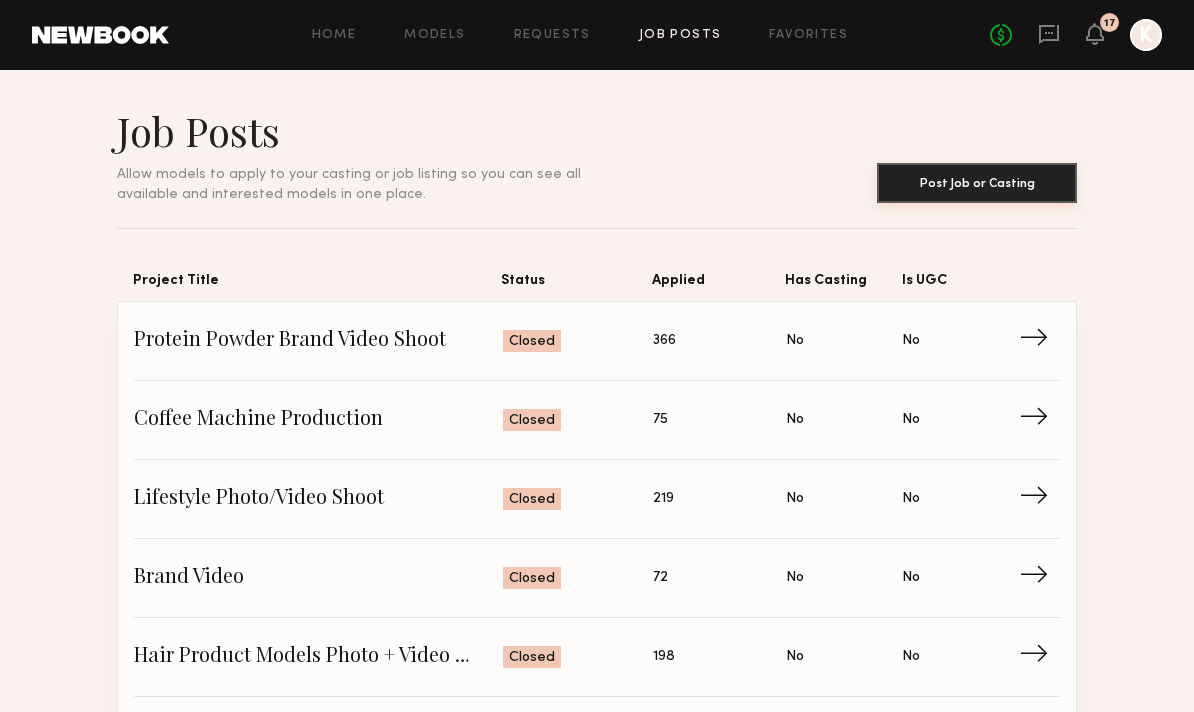 click on "Post Job or Casting" 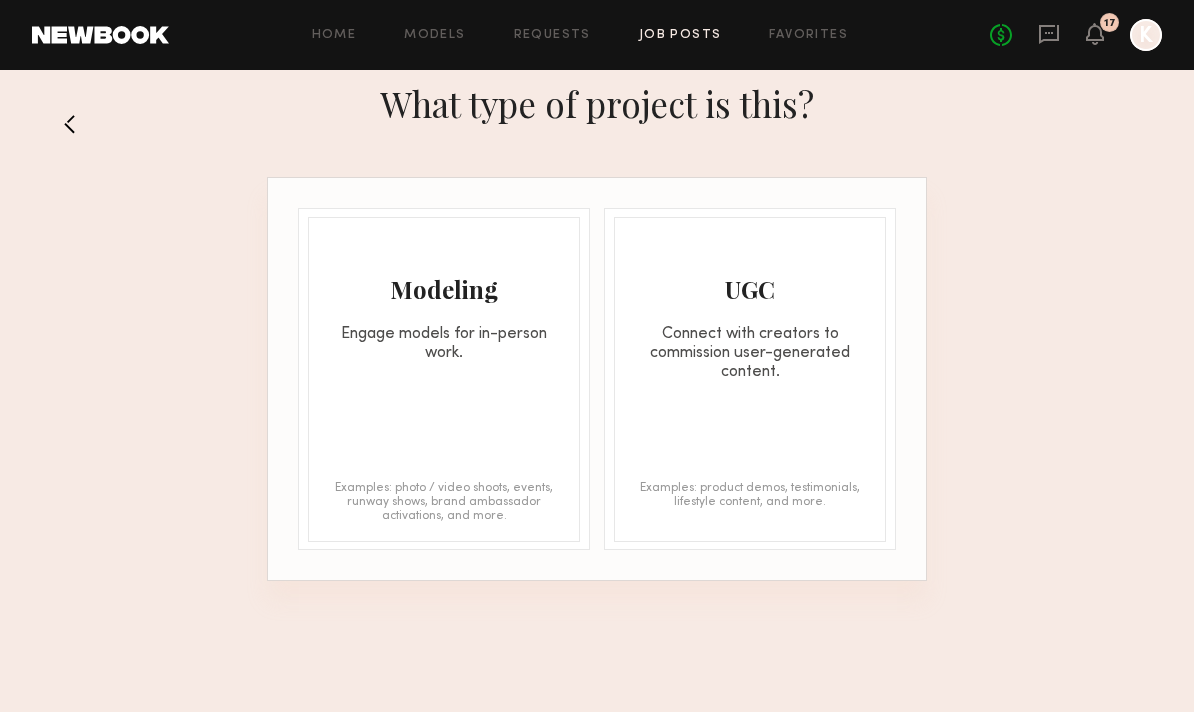 click on "Modeling Engage models for in-person work. Examples: photo / video shoots, events, runway shows, brand ambassador activations, and more." 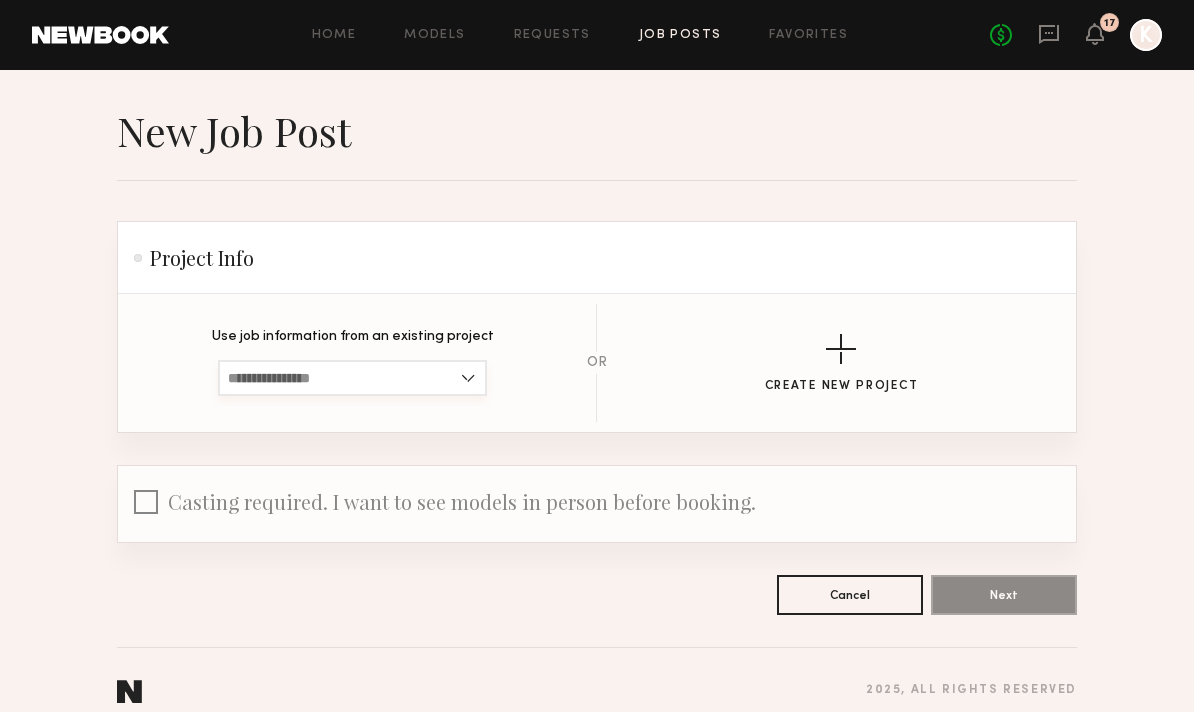 click at bounding box center (352, 378) 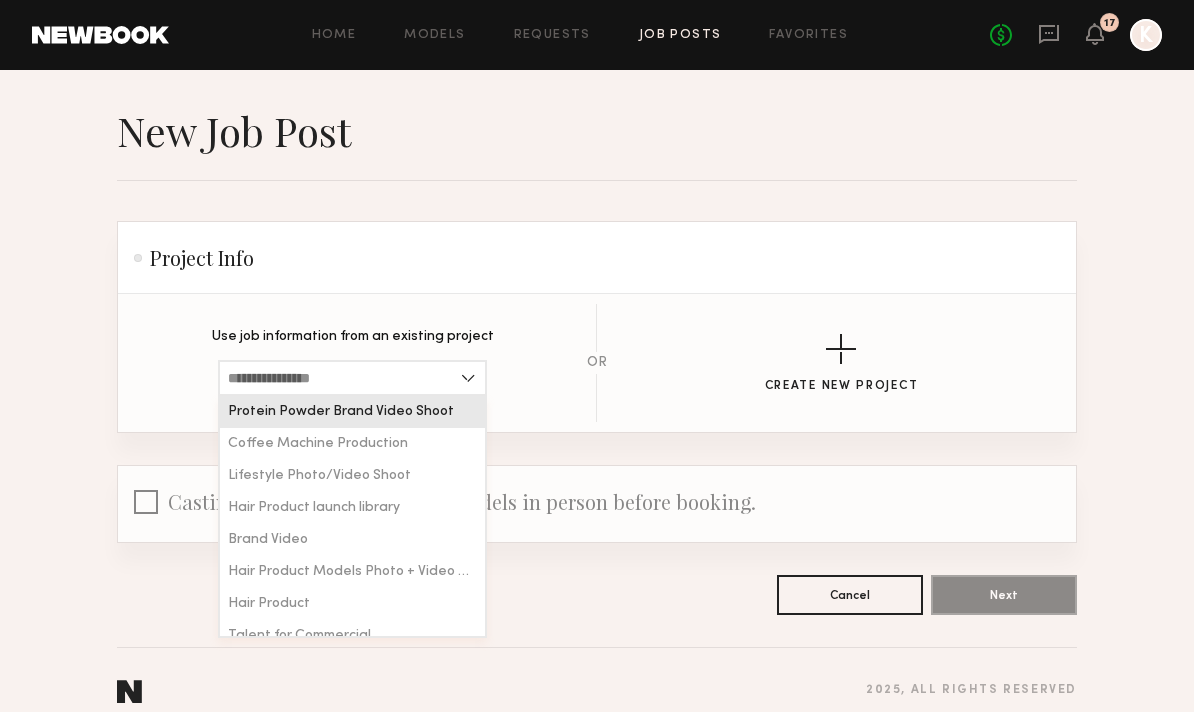 click on "Use job information from an existing project Protein Powder Brand Video Shoot Coffee Machine Production Lifestyle Photo/Video Shoot Hair Product launch library Brand Video Hair Product Models Photo + Video Production Hair Product Talent for Commercial Weight Loss Patient Skincare Videos Ninja Soft Cooler Ninja Pizza Oven Silent Wake Up Production Burst Oral Care OR Create New Project" 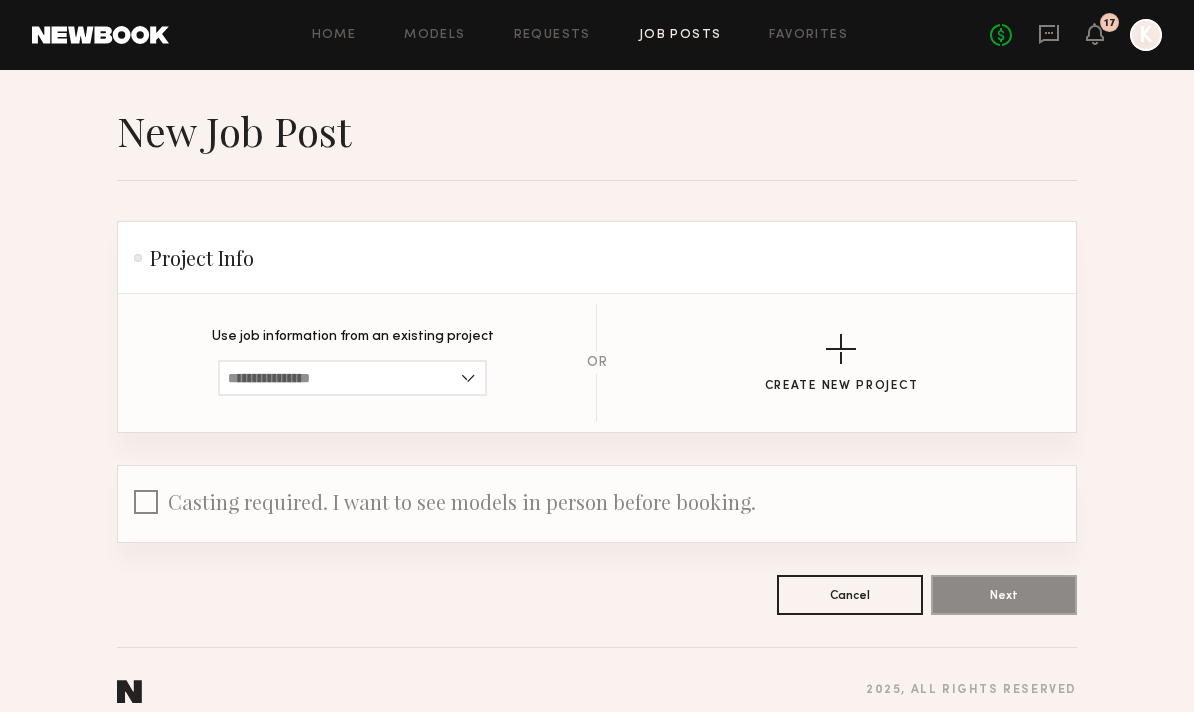 click on "Use job information from an existing project Protein Powder Brand Video Shoot Coffee Machine Production Lifestyle Photo/Video Shoot Hair Product launch library Brand Video Hair Product Models Photo + Video Production Hair Product Talent for Commercial Weight Loss Patient Skincare Videos Ninja Soft Cooler Ninja Pizza Oven Silent Wake Up Production Burst Oral Care OR Create New Project" 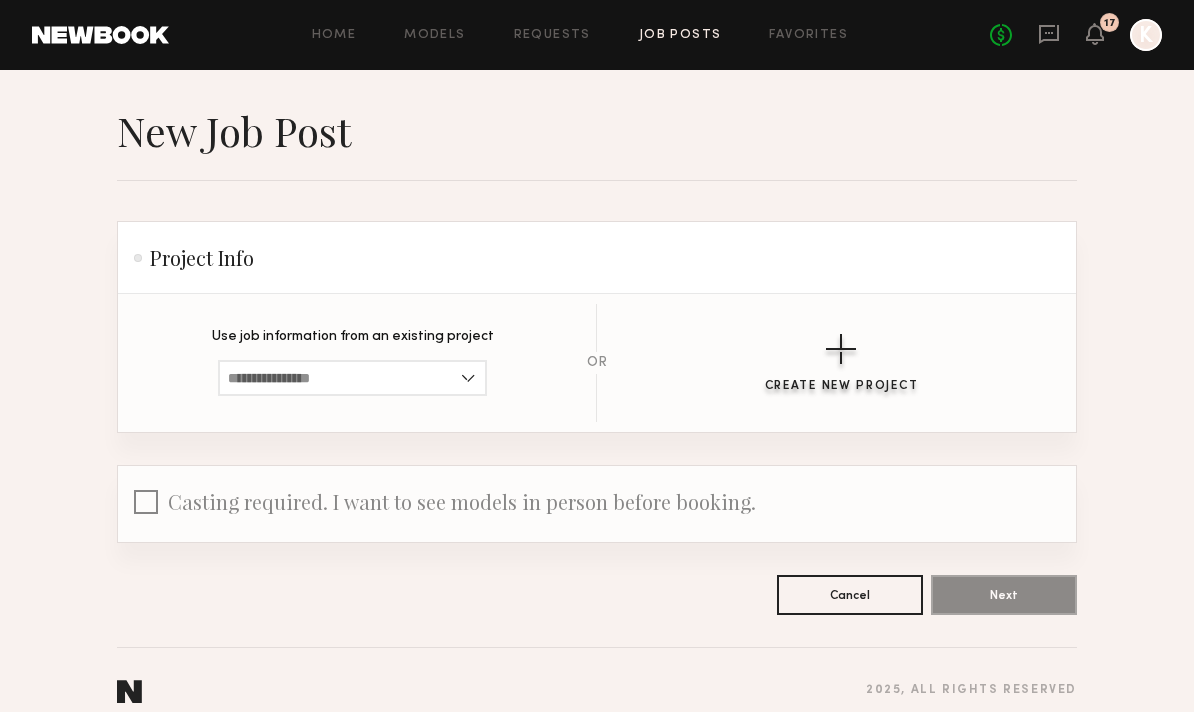 click 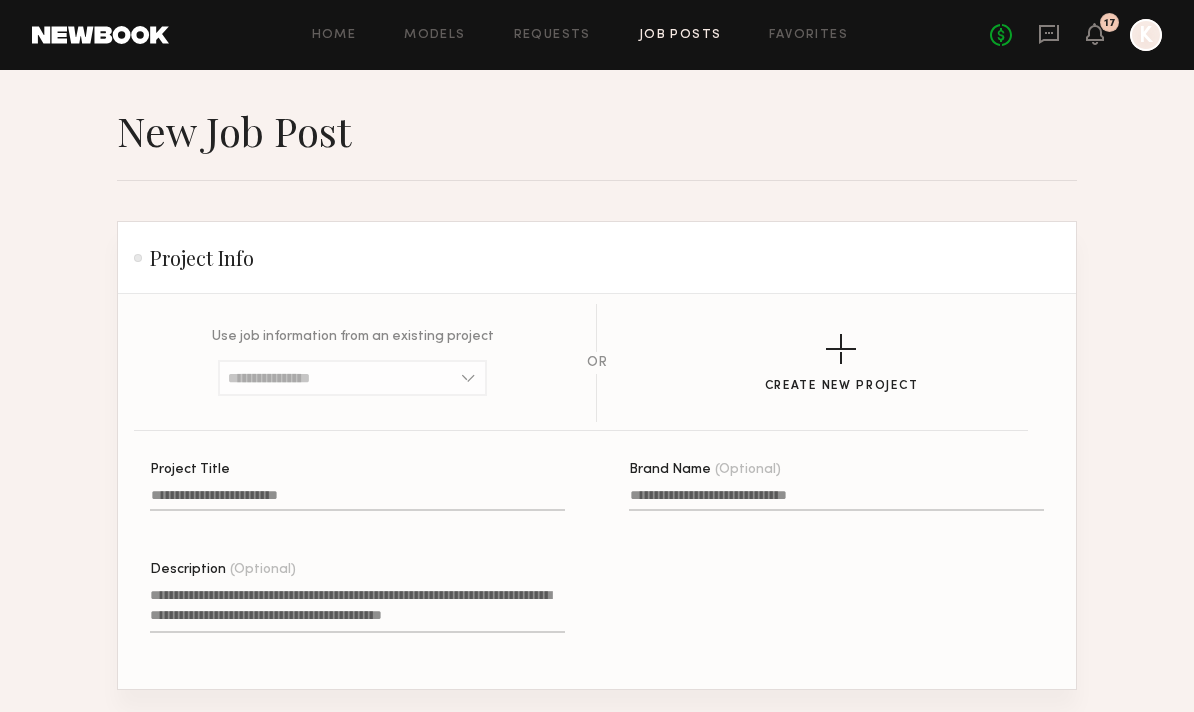 click on "Project Title" 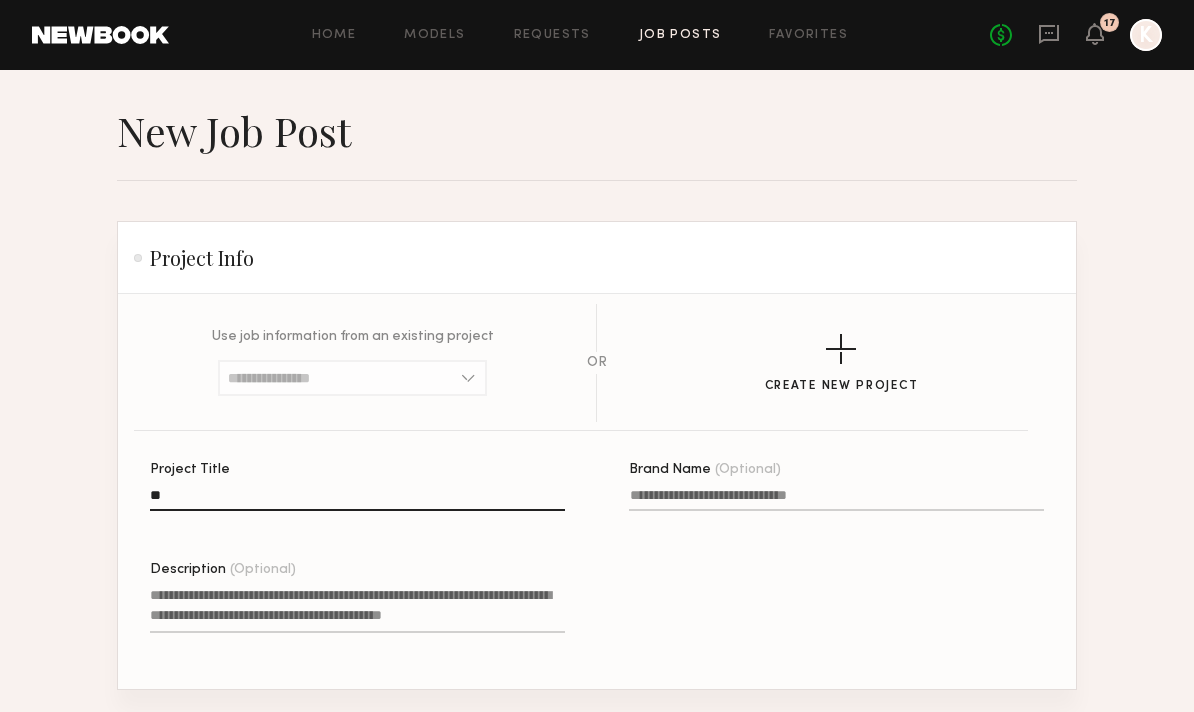 type on "*" 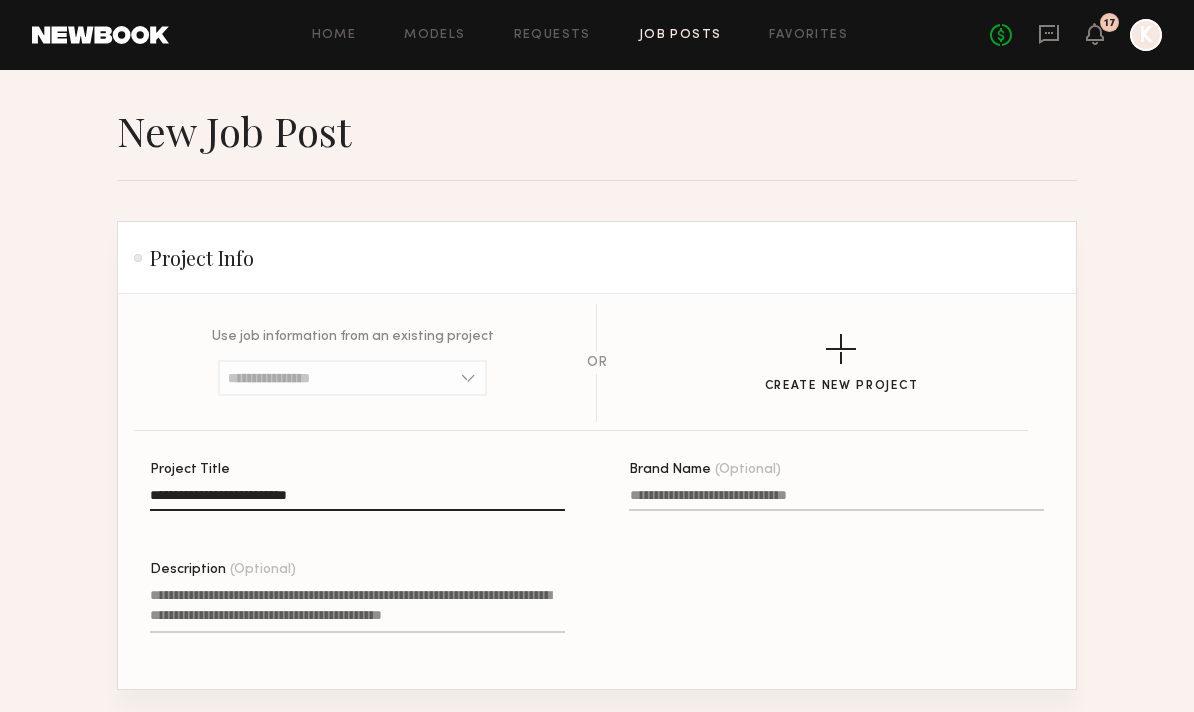 type on "**********" 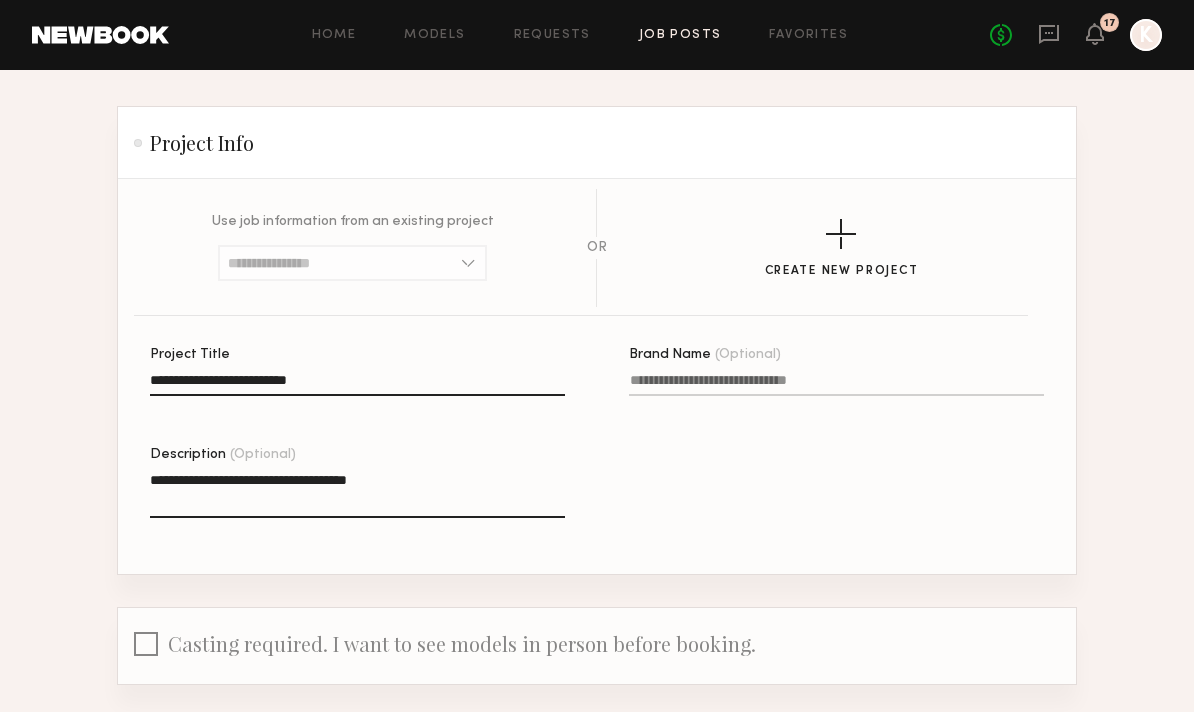 scroll, scrollTop: 161, scrollLeft: 0, axis: vertical 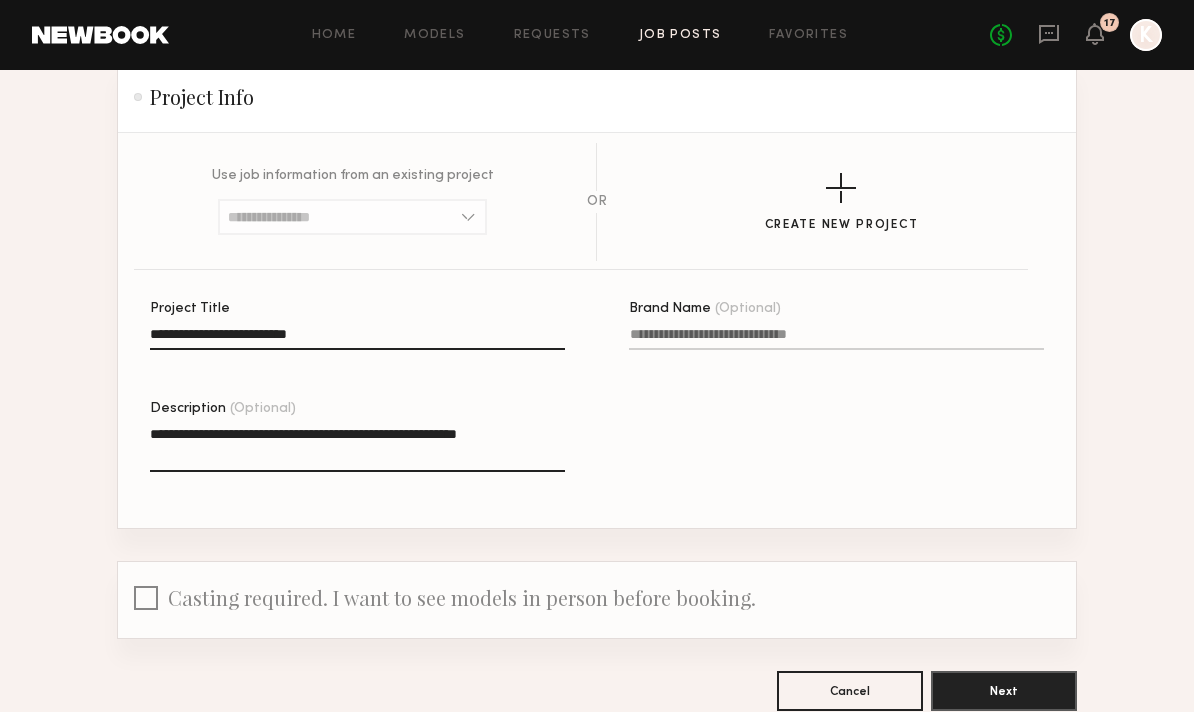 drag, startPoint x: 406, startPoint y: 427, endPoint x: 870, endPoint y: 433, distance: 464.0388 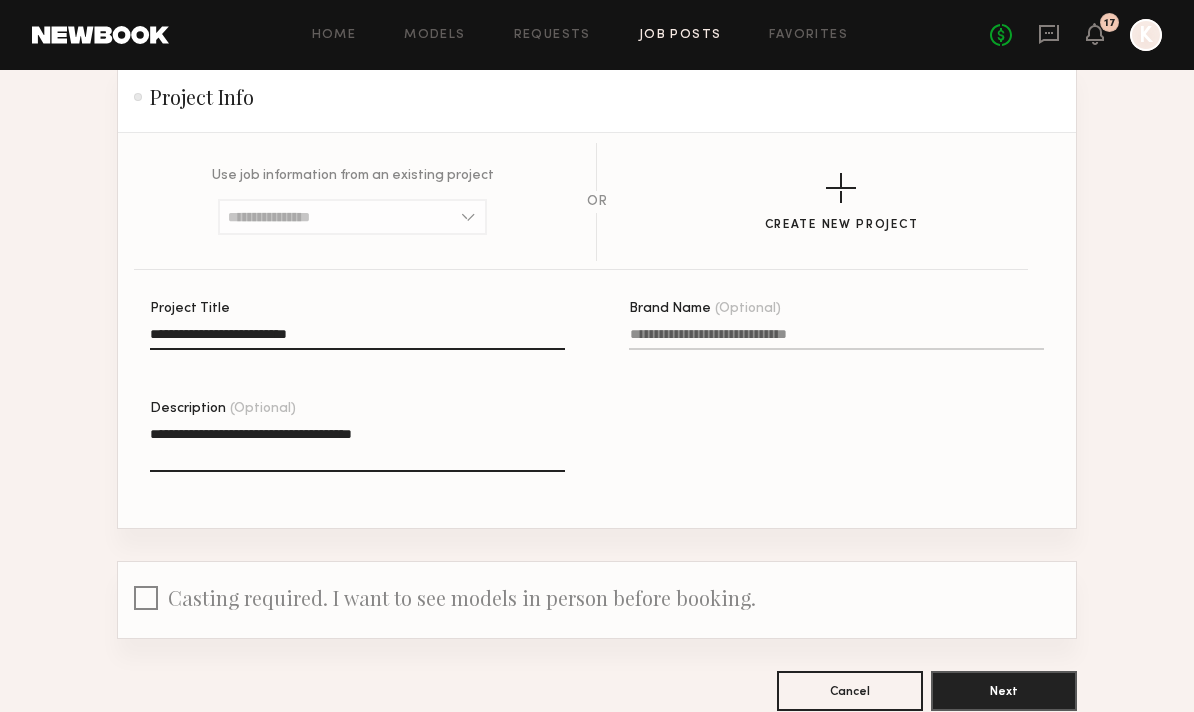 type on "**********" 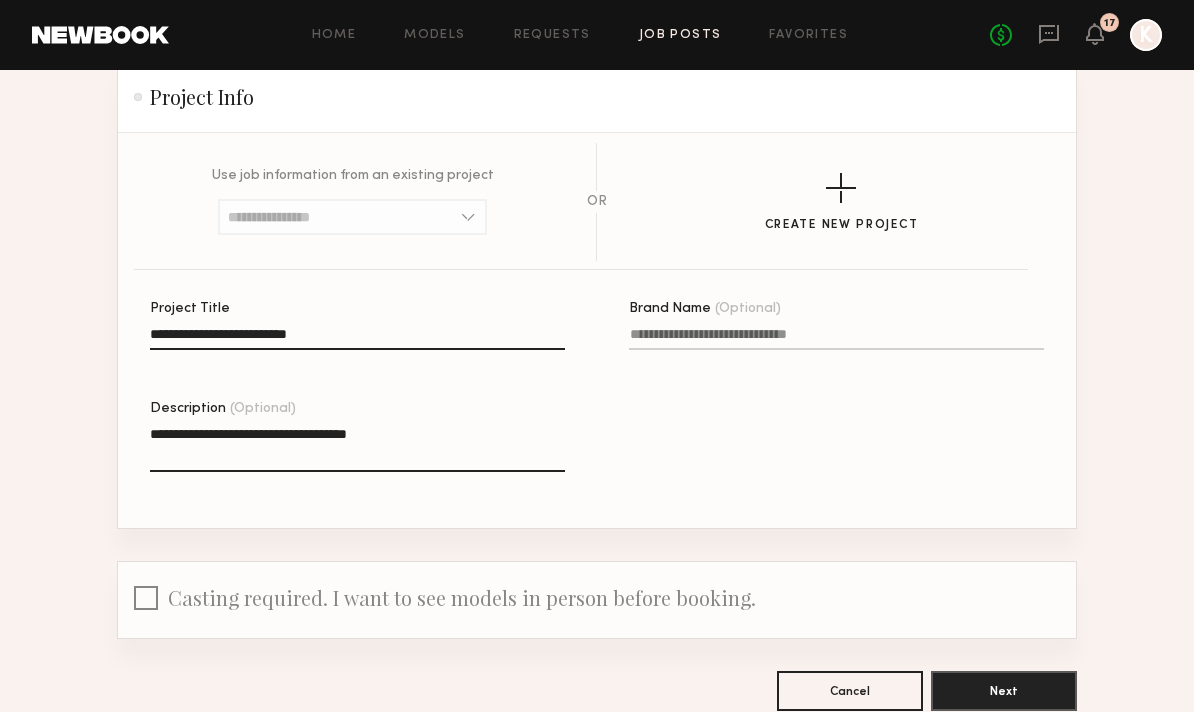 click on "**********" 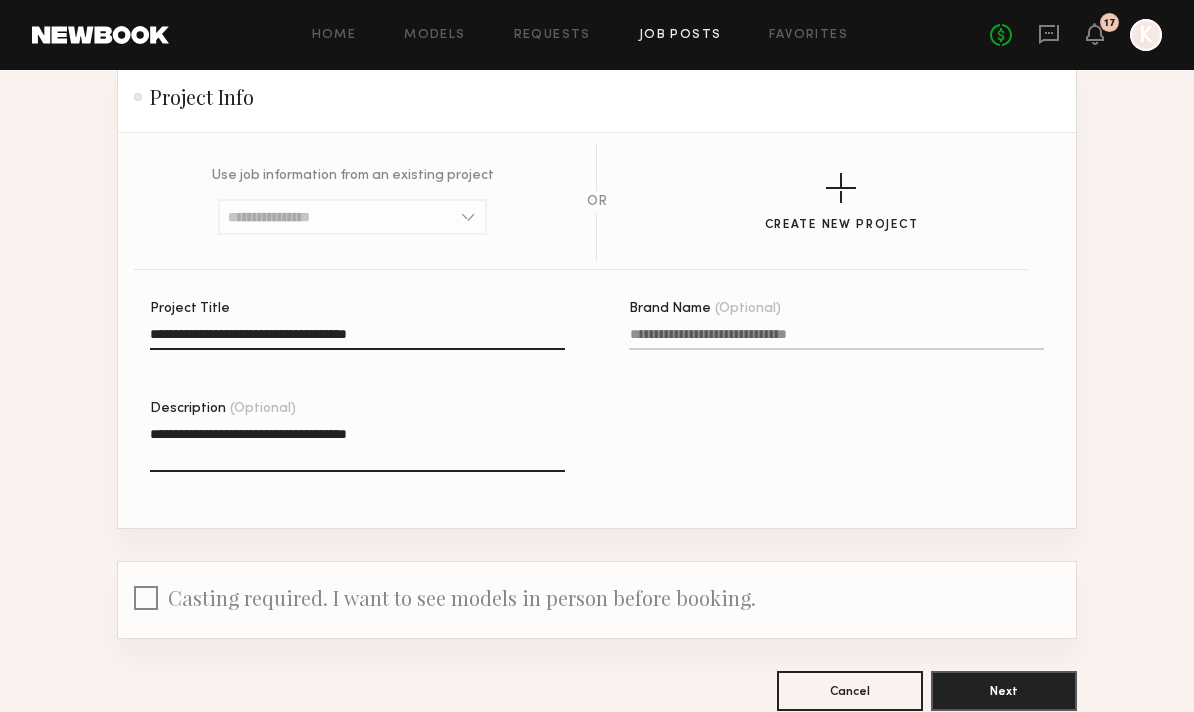 type on "**********" 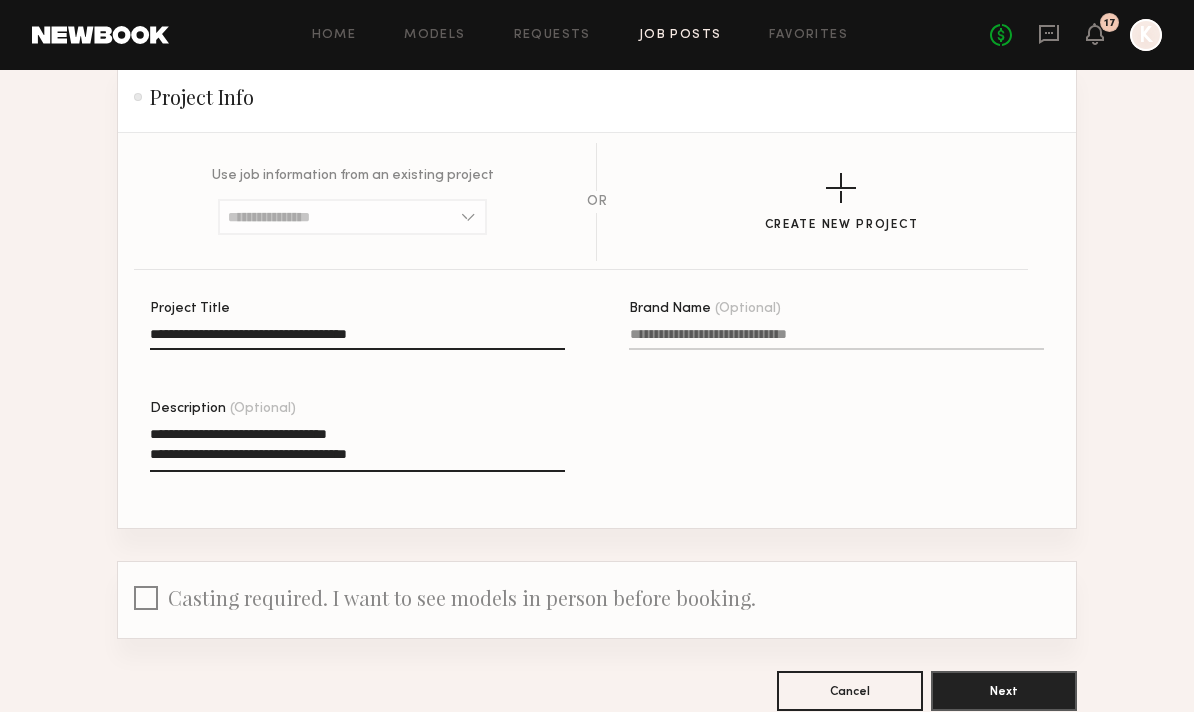 click on "**********" 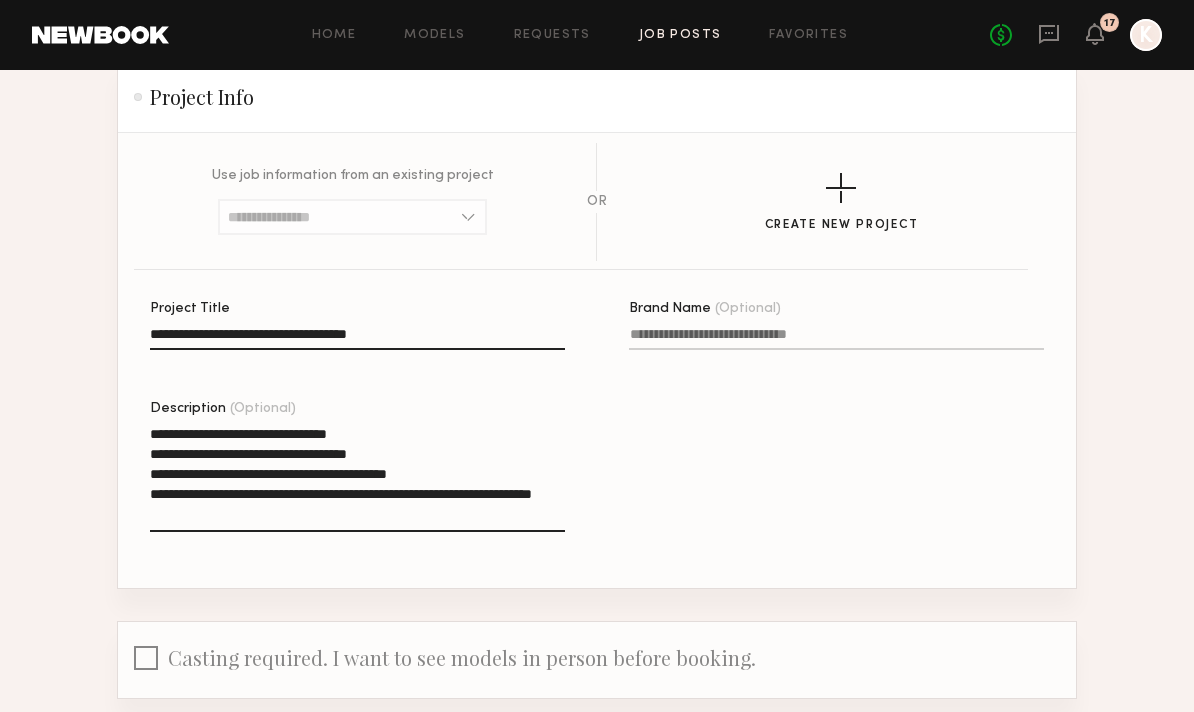 scroll, scrollTop: 337, scrollLeft: 0, axis: vertical 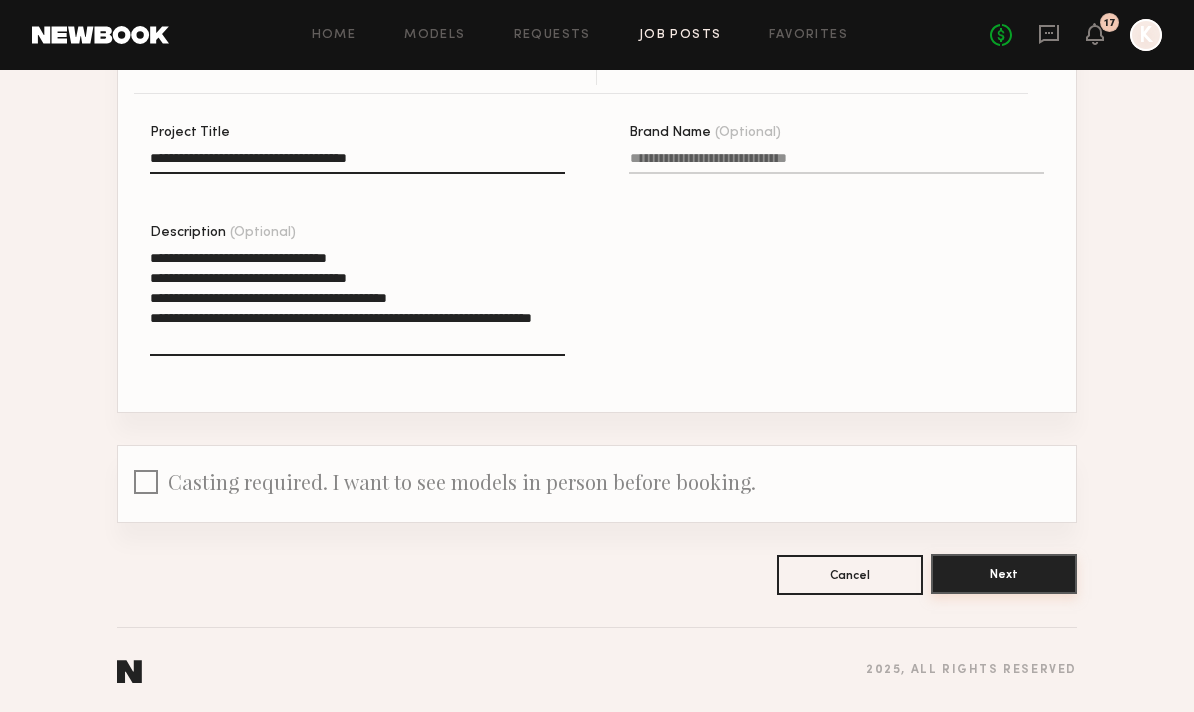 type on "**********" 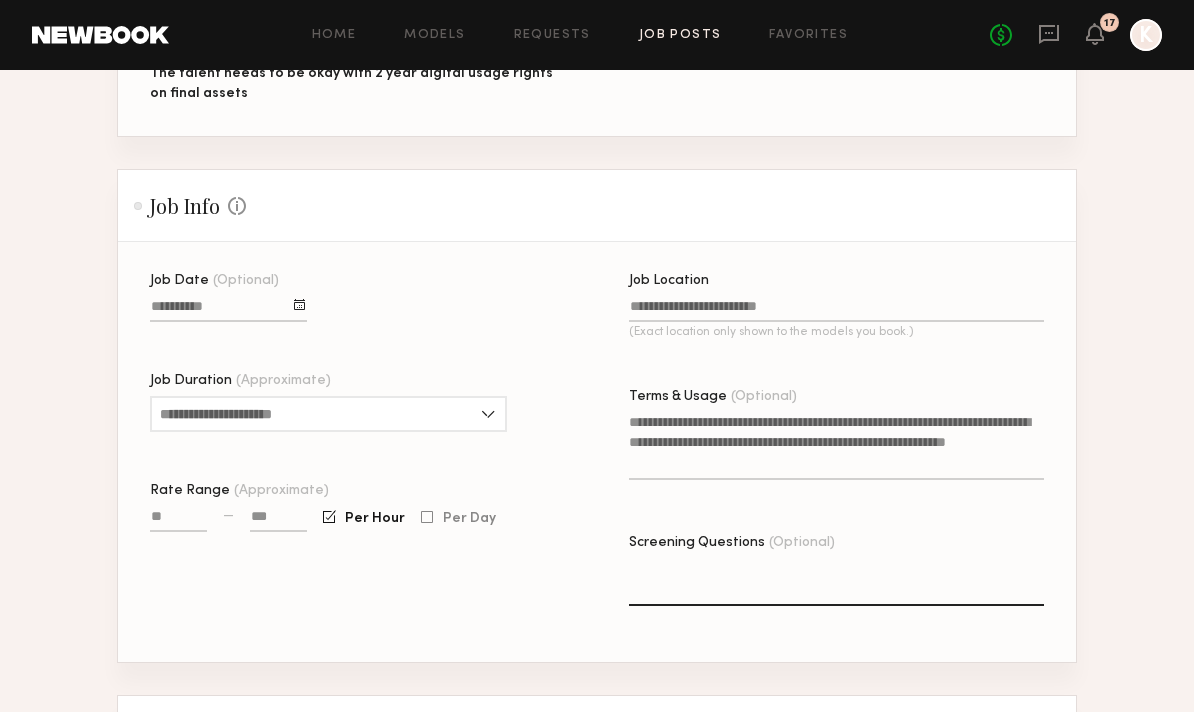 scroll, scrollTop: 444, scrollLeft: 0, axis: vertical 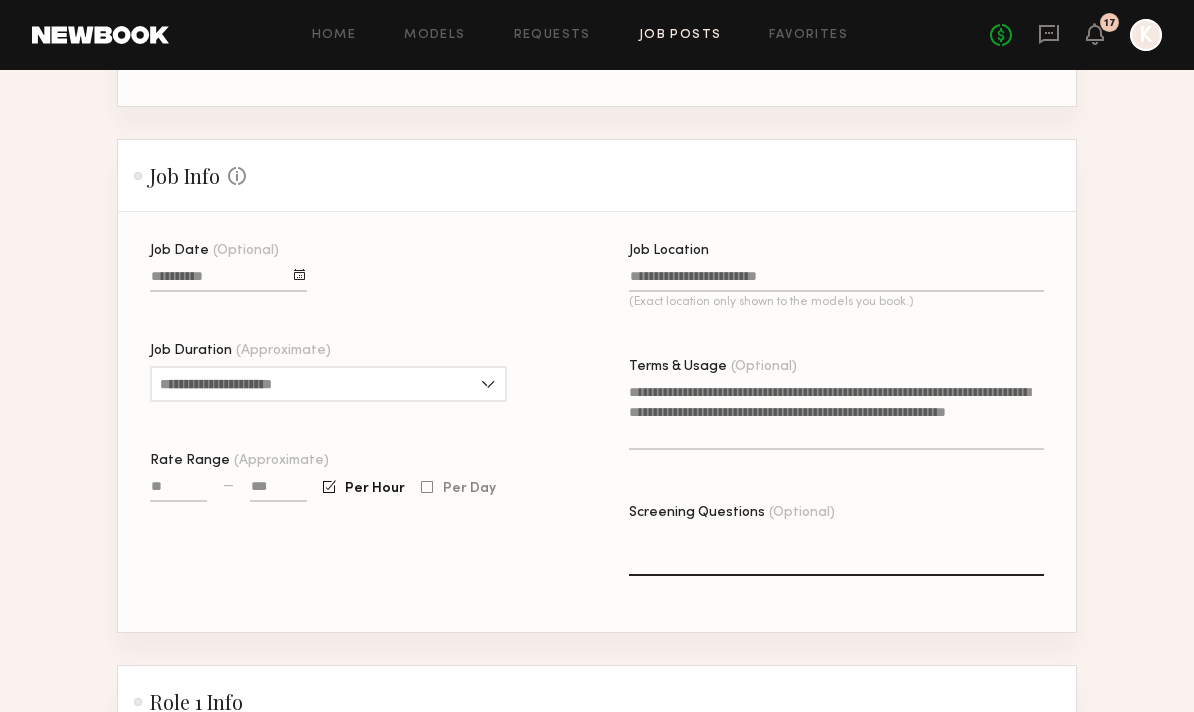 click 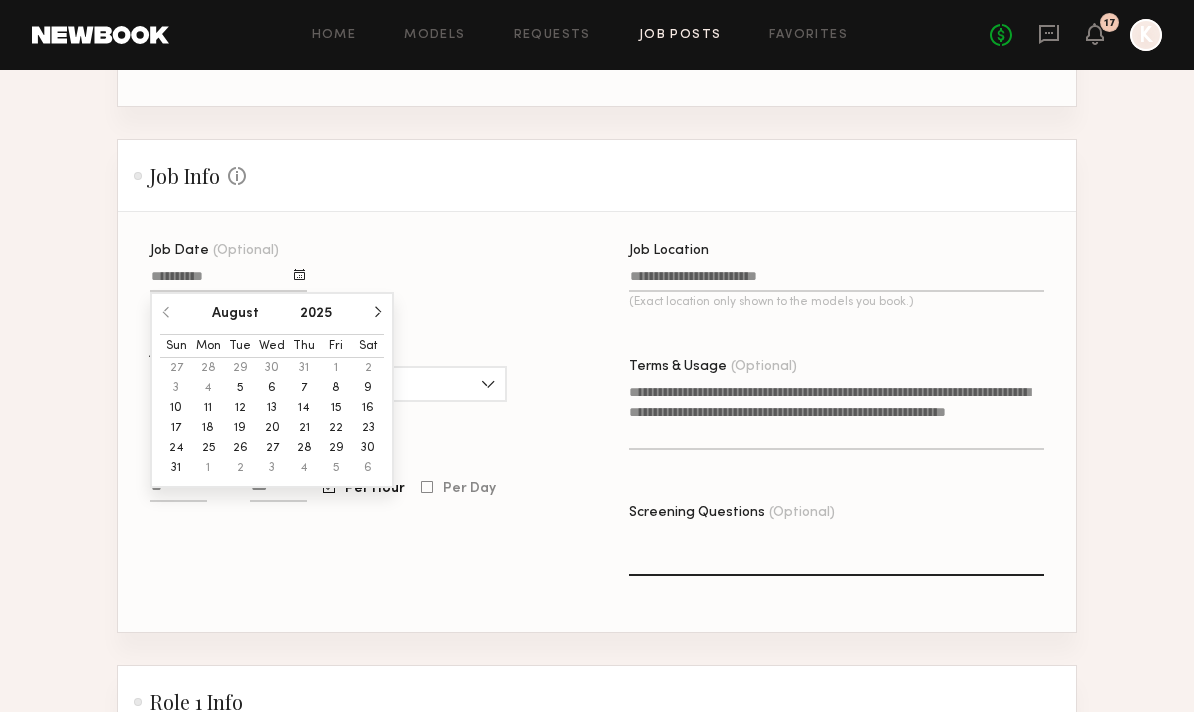 click on "14" 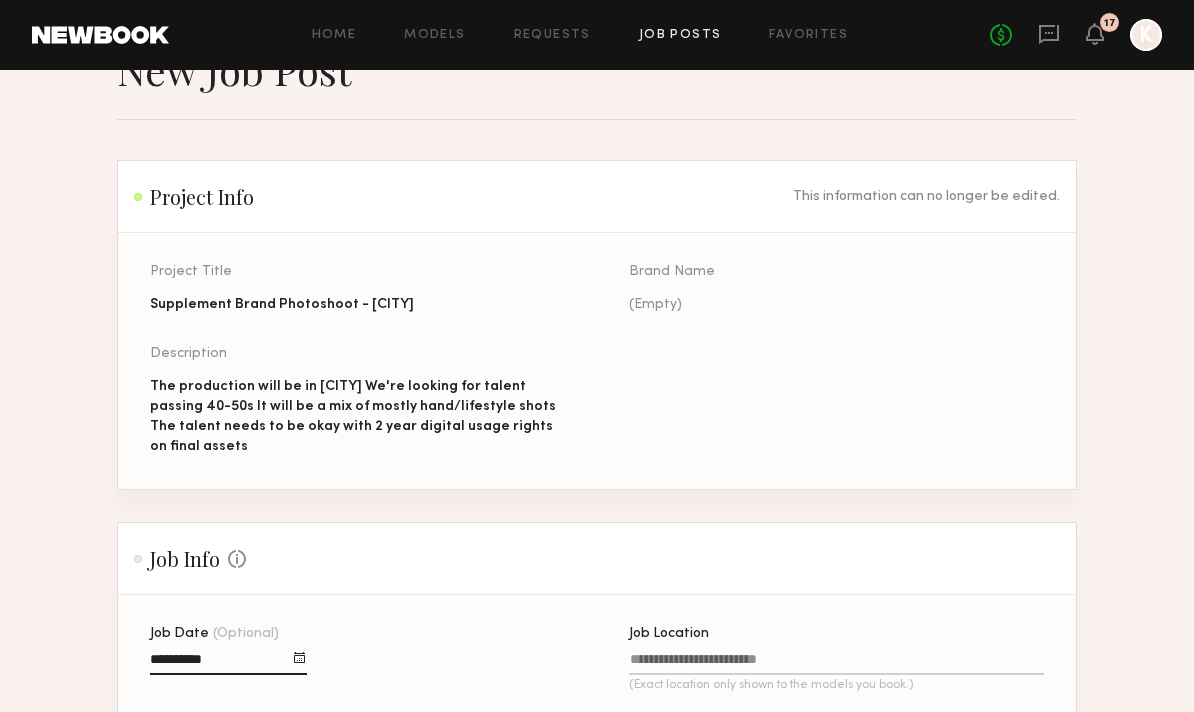 scroll, scrollTop: 0, scrollLeft: 0, axis: both 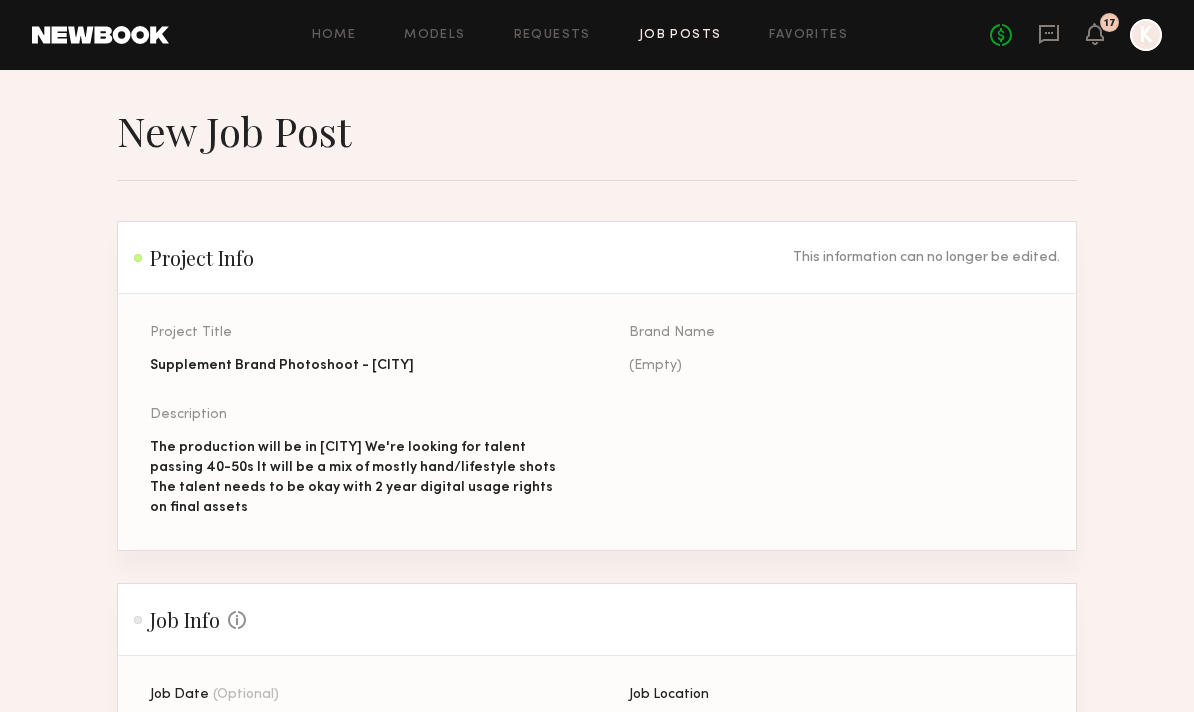 drag, startPoint x: 154, startPoint y: 447, endPoint x: 262, endPoint y: 529, distance: 135.60236 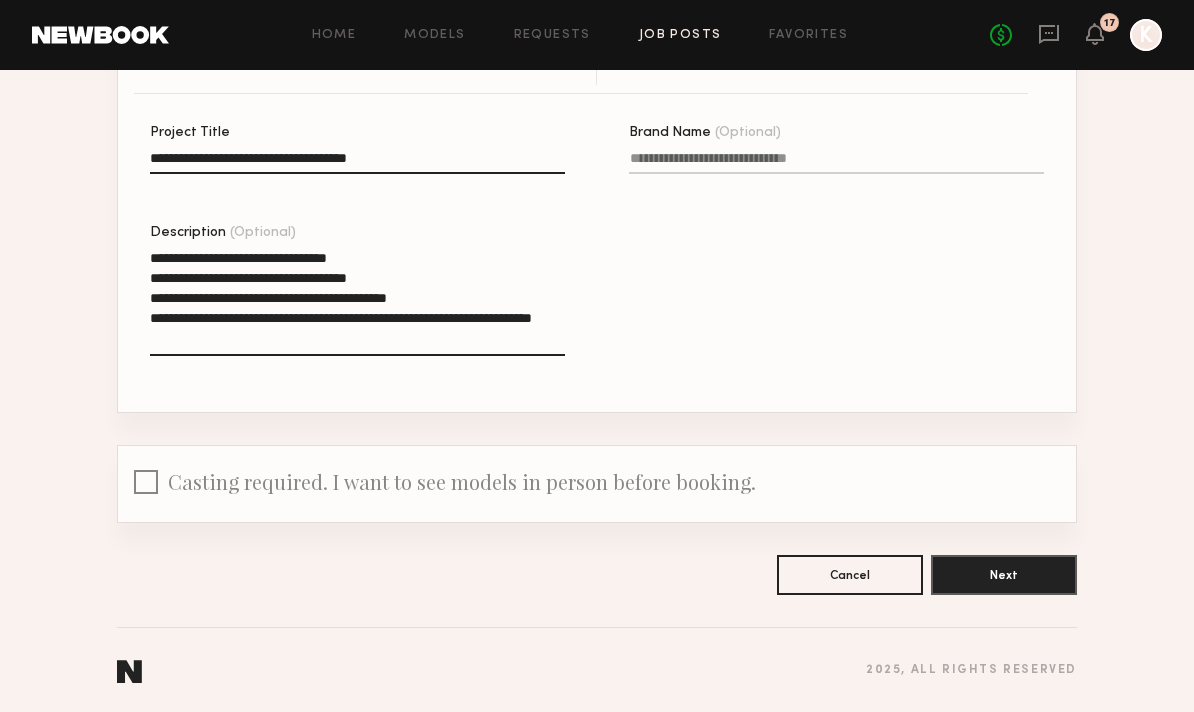 click on "**********" 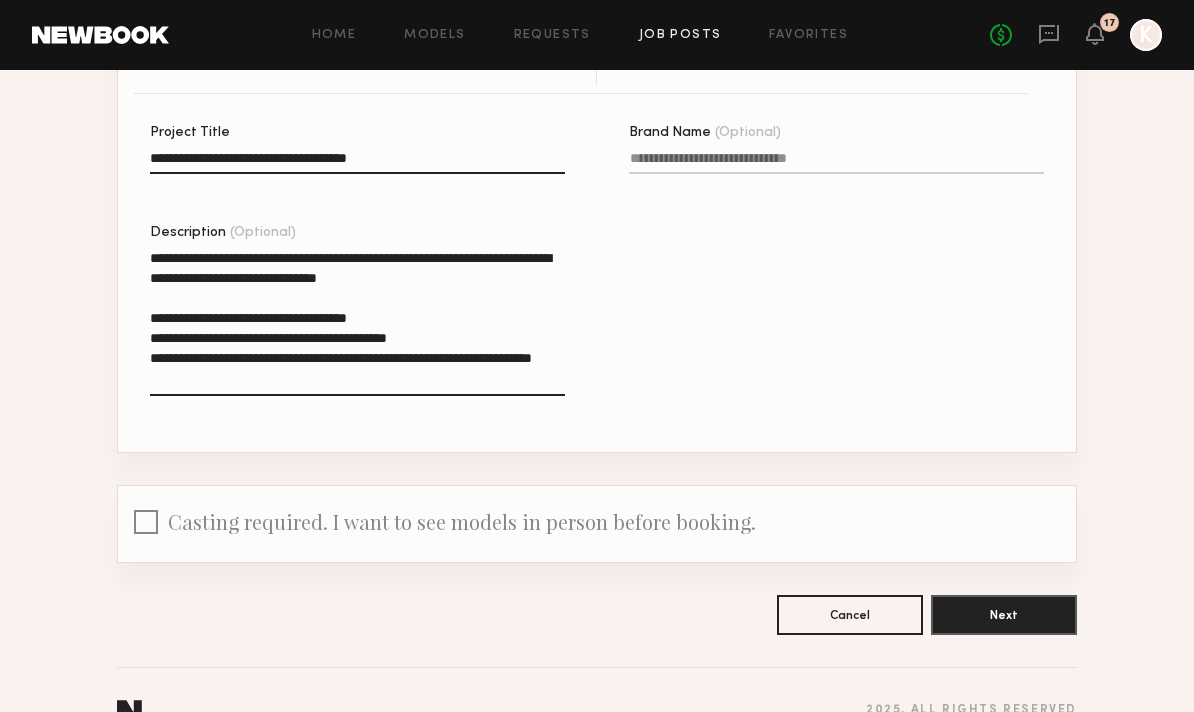 click on "**********" 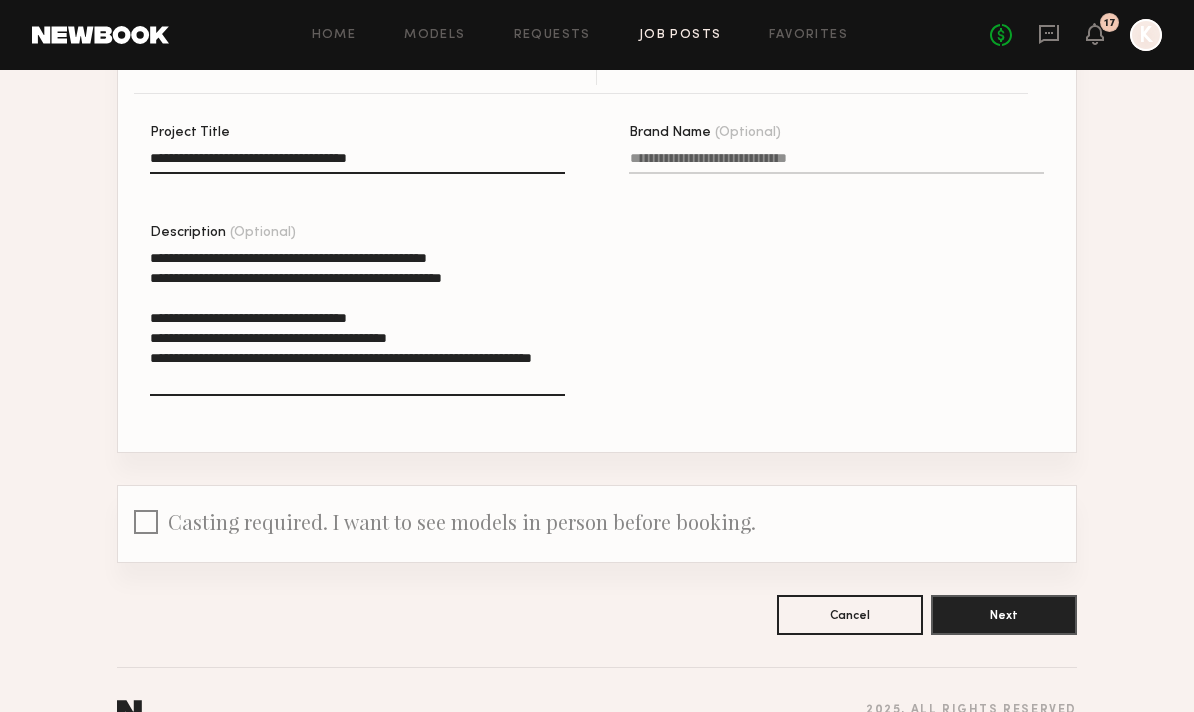 click on "**********" 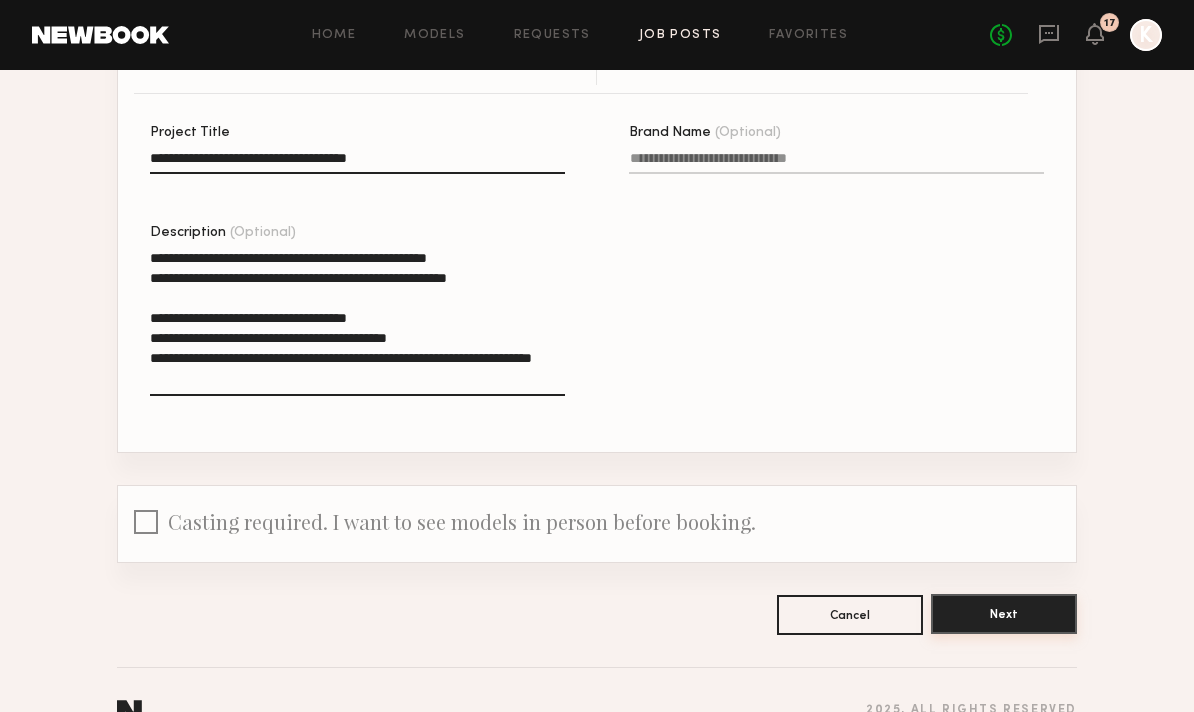 type on "**********" 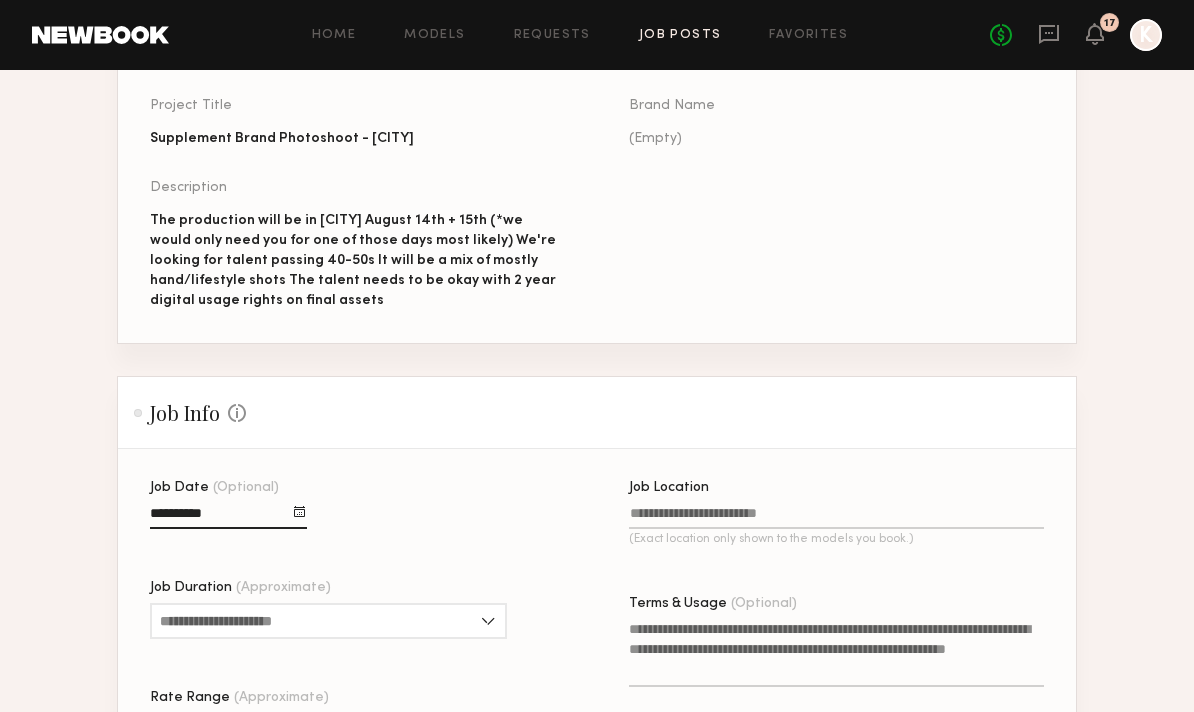 scroll, scrollTop: 346, scrollLeft: 0, axis: vertical 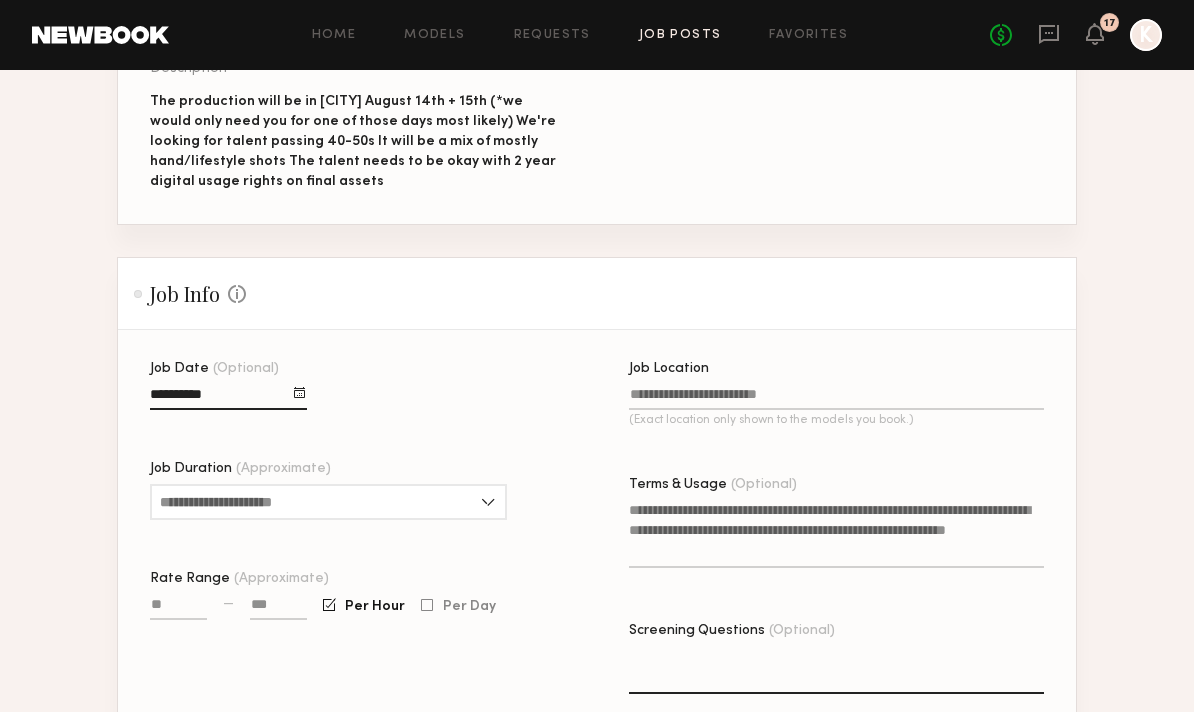 click 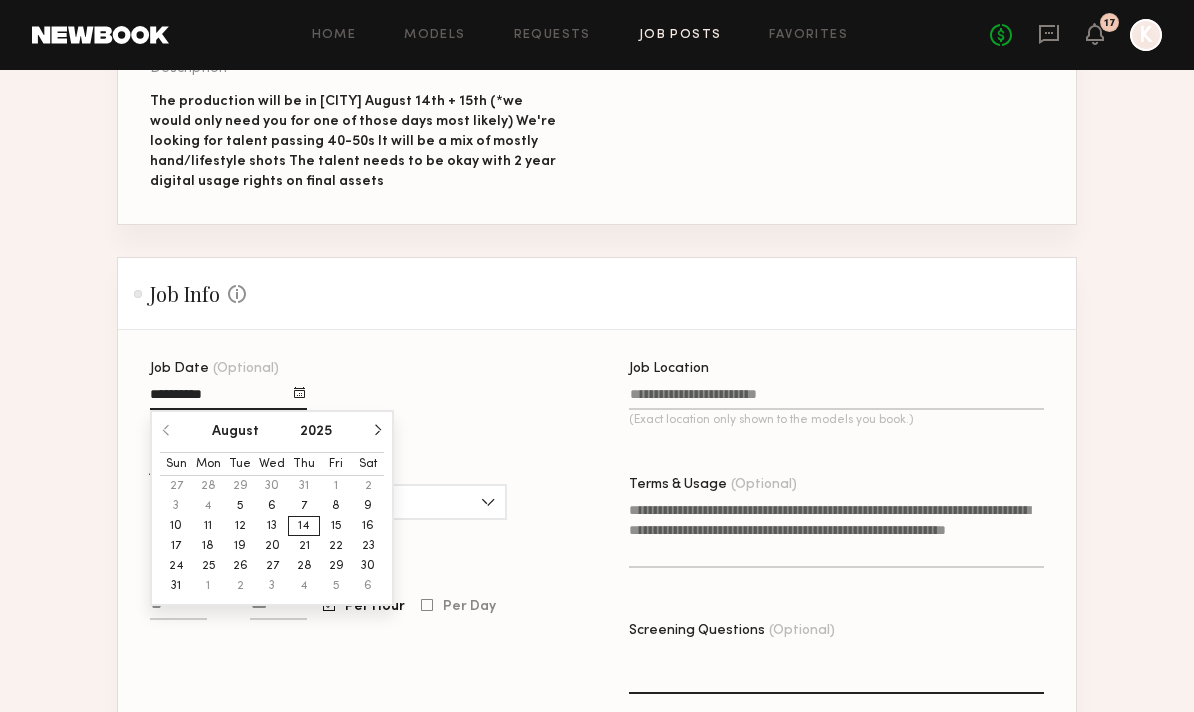 click on "14" 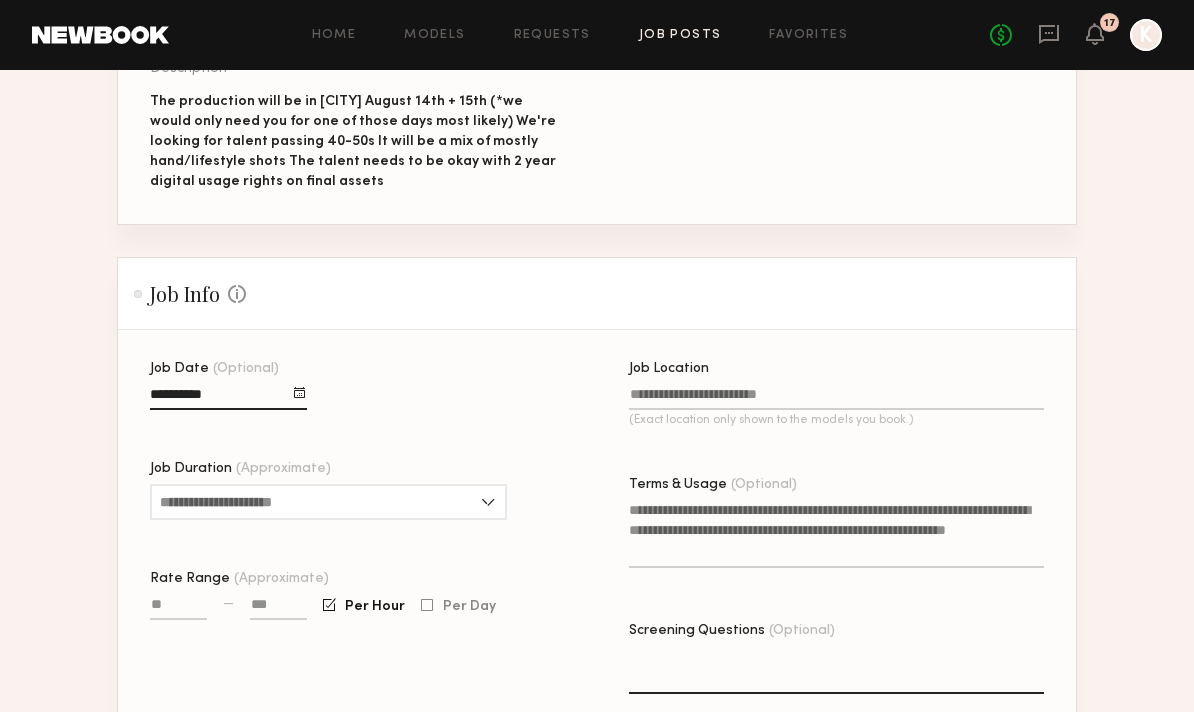 click on "Job Location (Exact location only shown to the models you book.)" 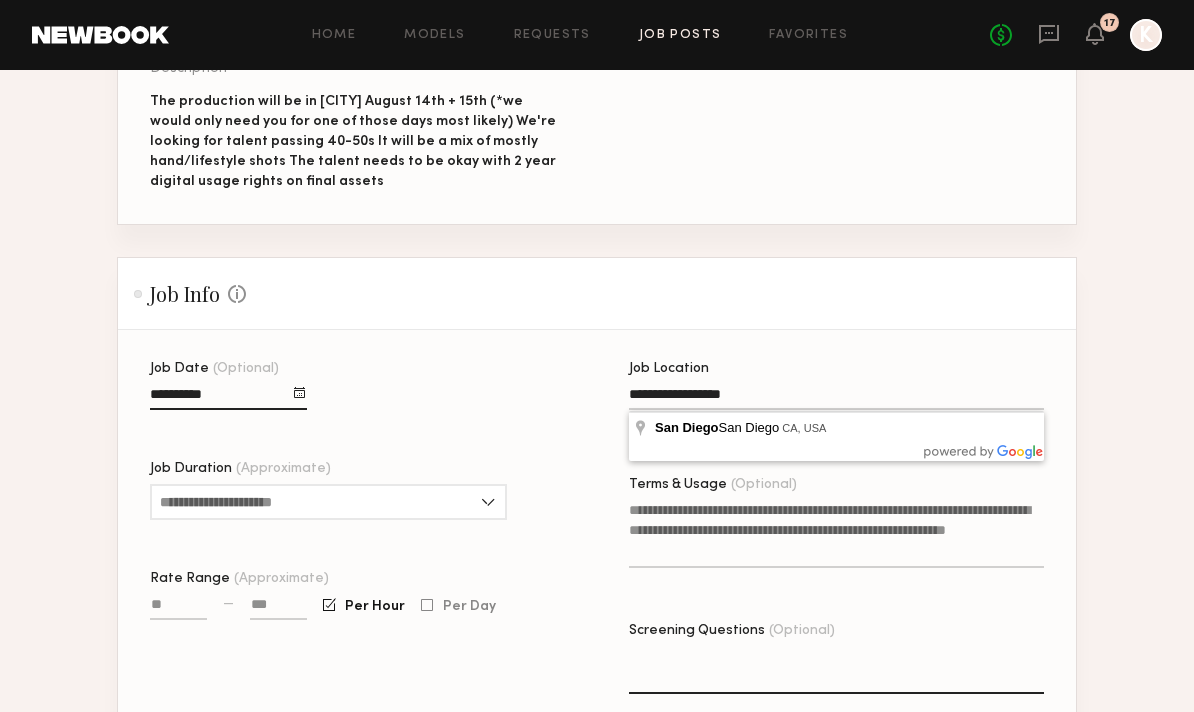 type on "**********" 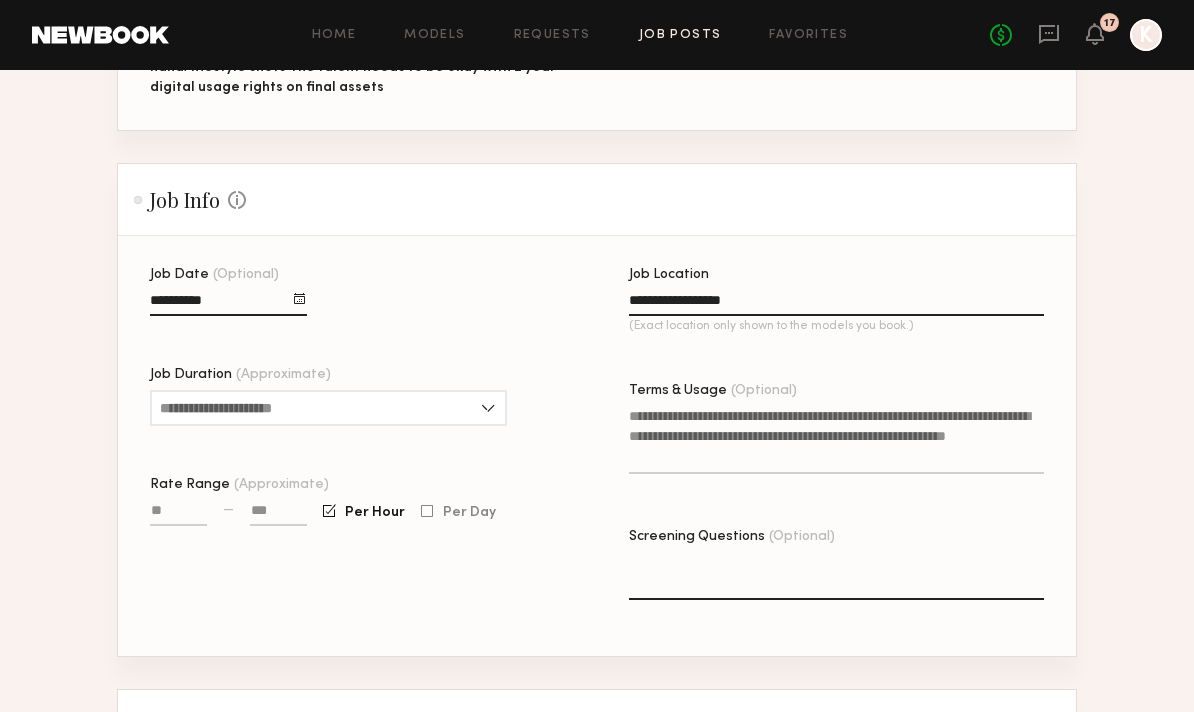 scroll, scrollTop: 452, scrollLeft: 0, axis: vertical 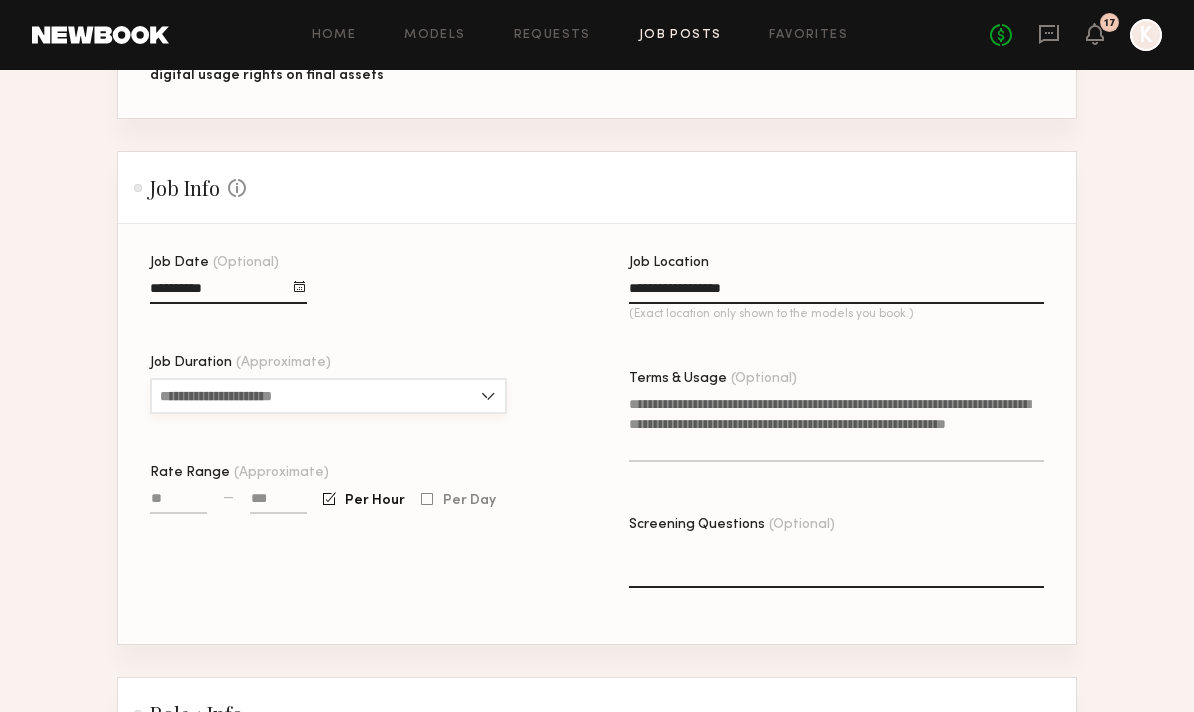 click on "Job Duration (Approximate)" at bounding box center [328, 396] 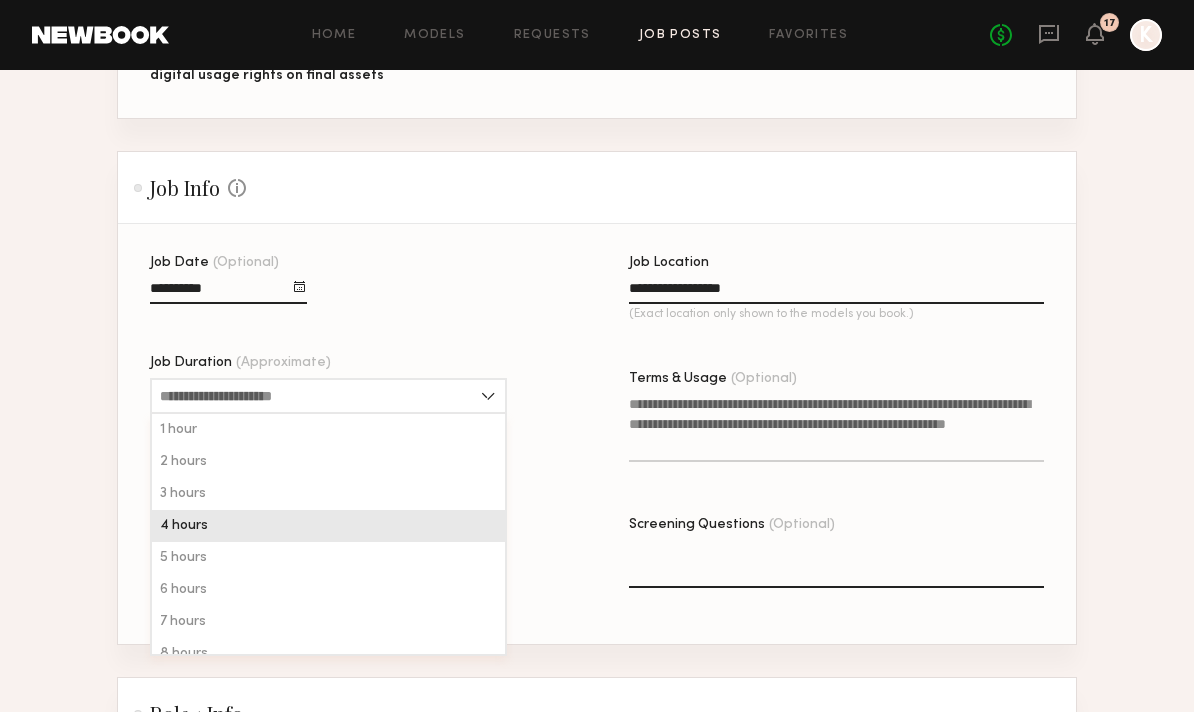 click on "4 hours" 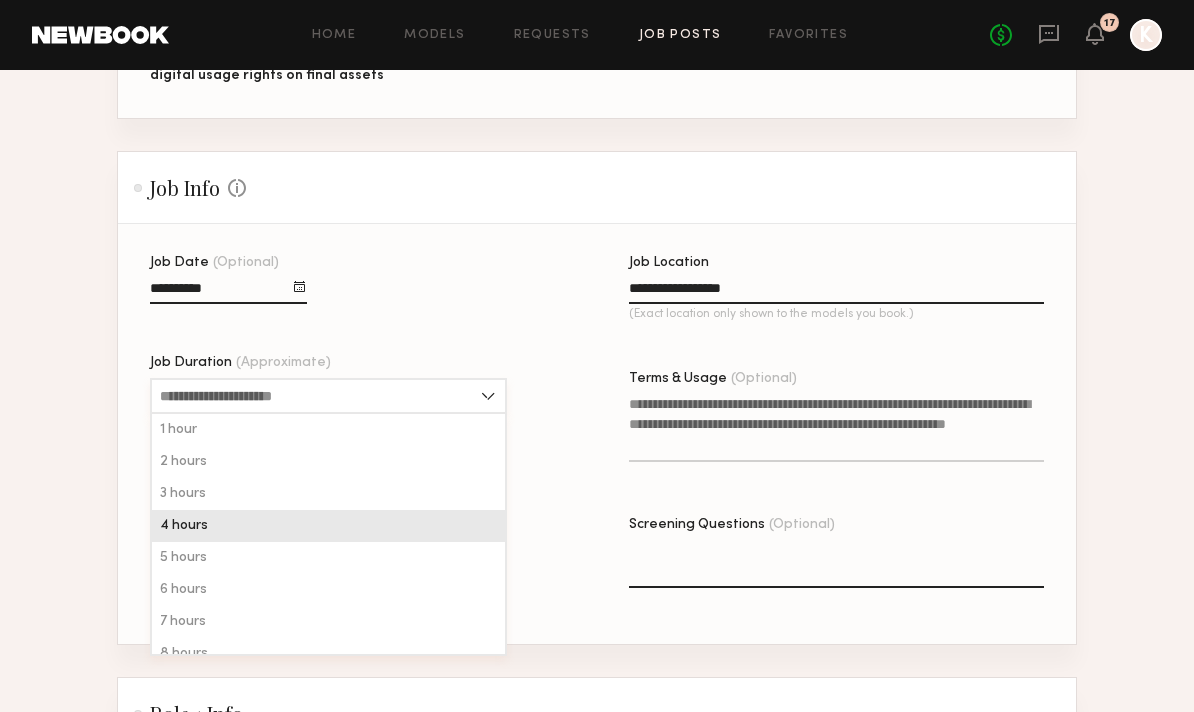 type on "*******" 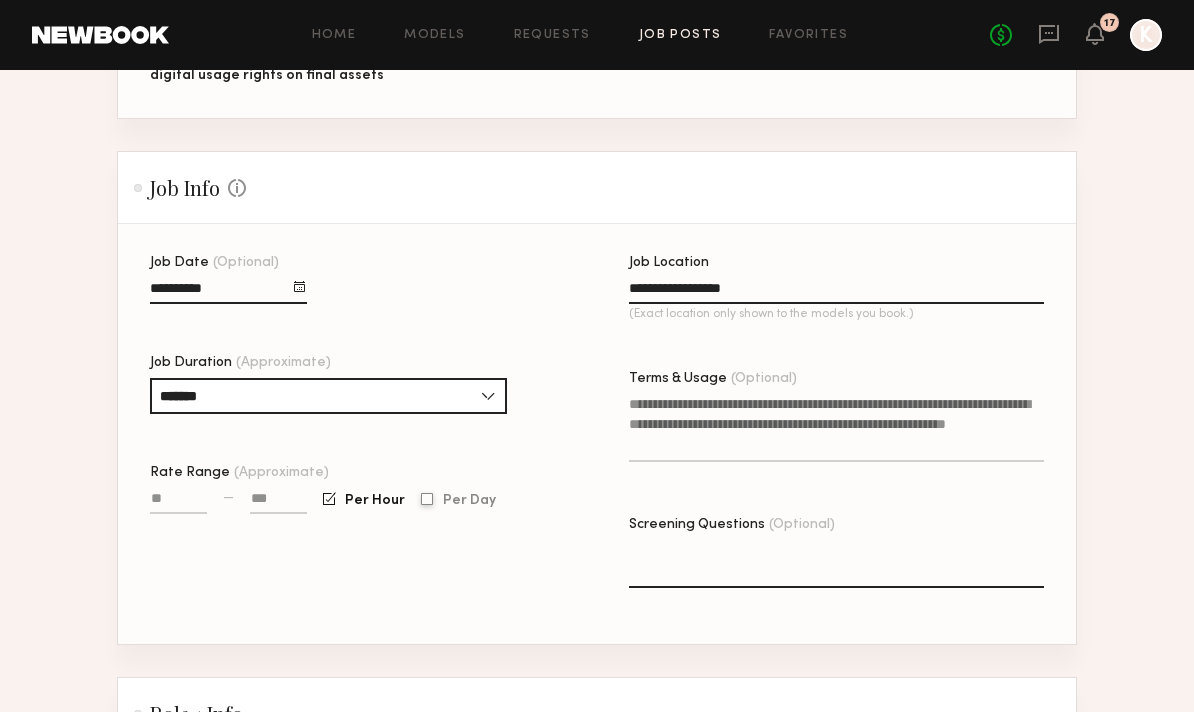 click 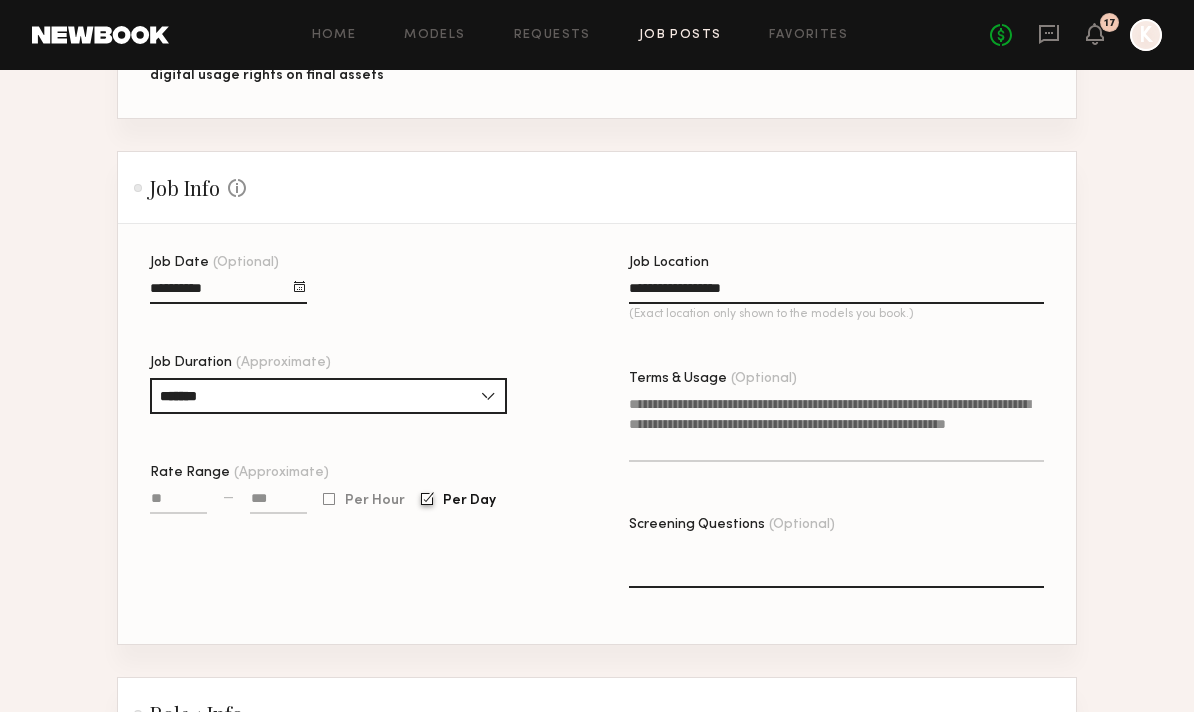 click on "Rate Range (Approximate) — Per Hour Per Day" 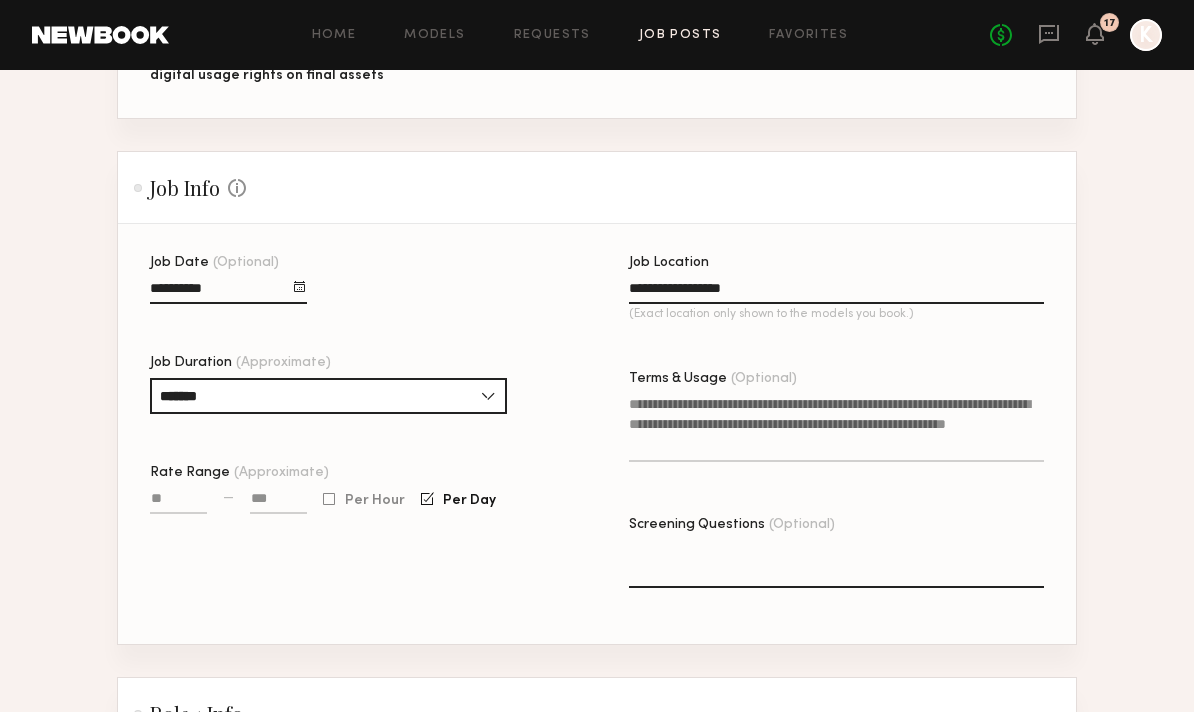 click on "Rate Range (Approximate)" at bounding box center [178, 502] 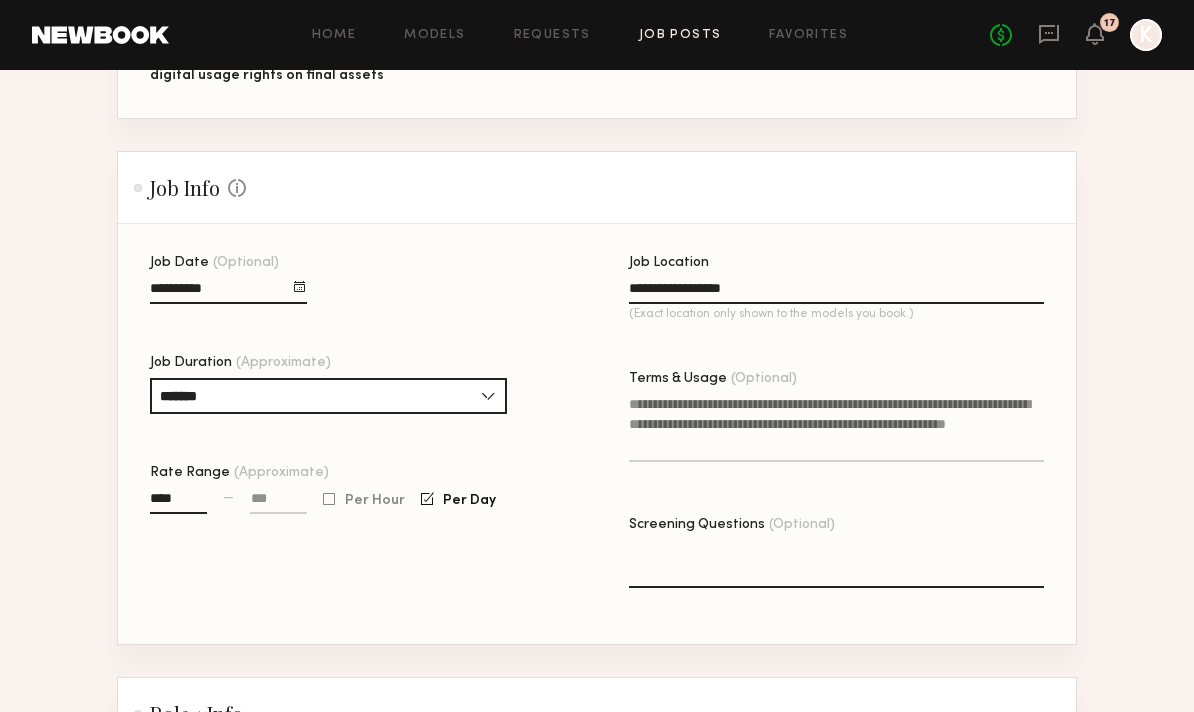 type on "****" 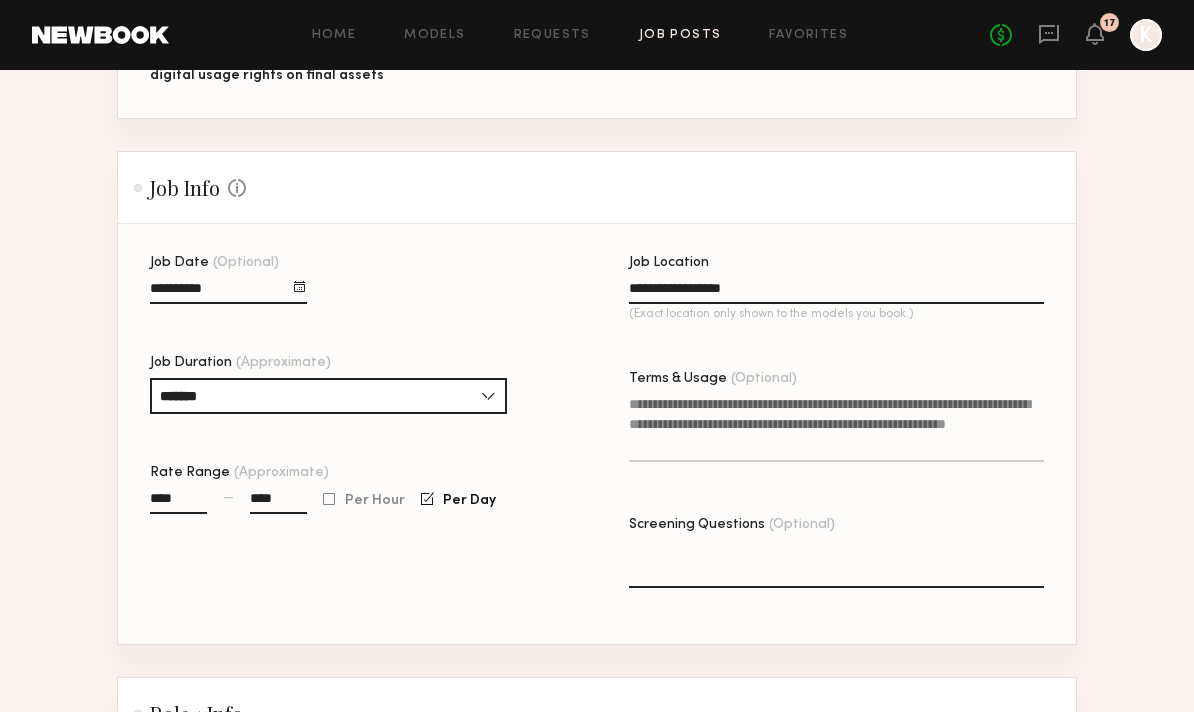 type on "****" 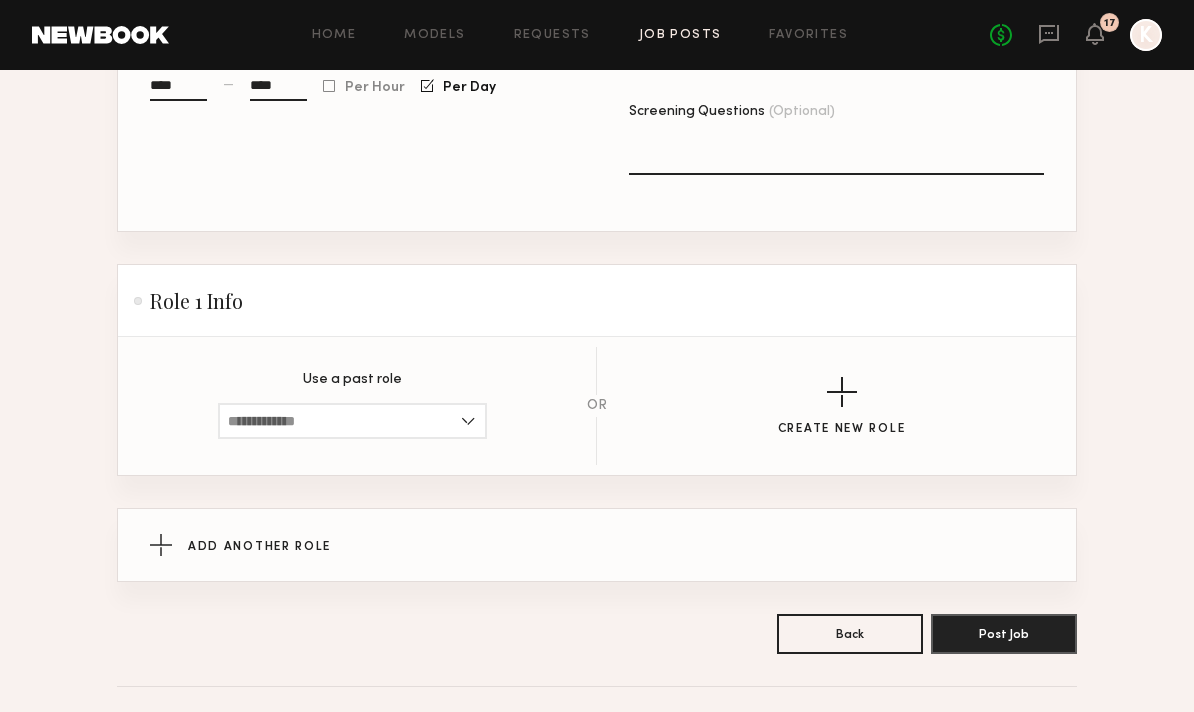 scroll, scrollTop: 924, scrollLeft: 0, axis: vertical 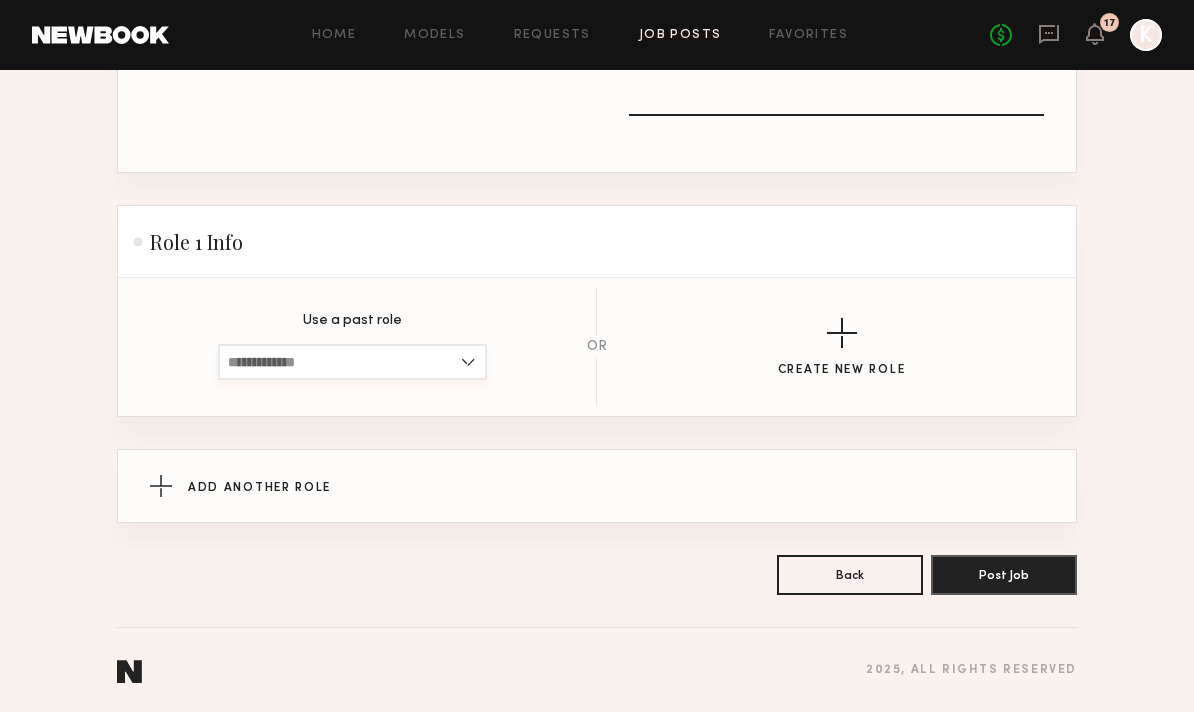 type on "**********" 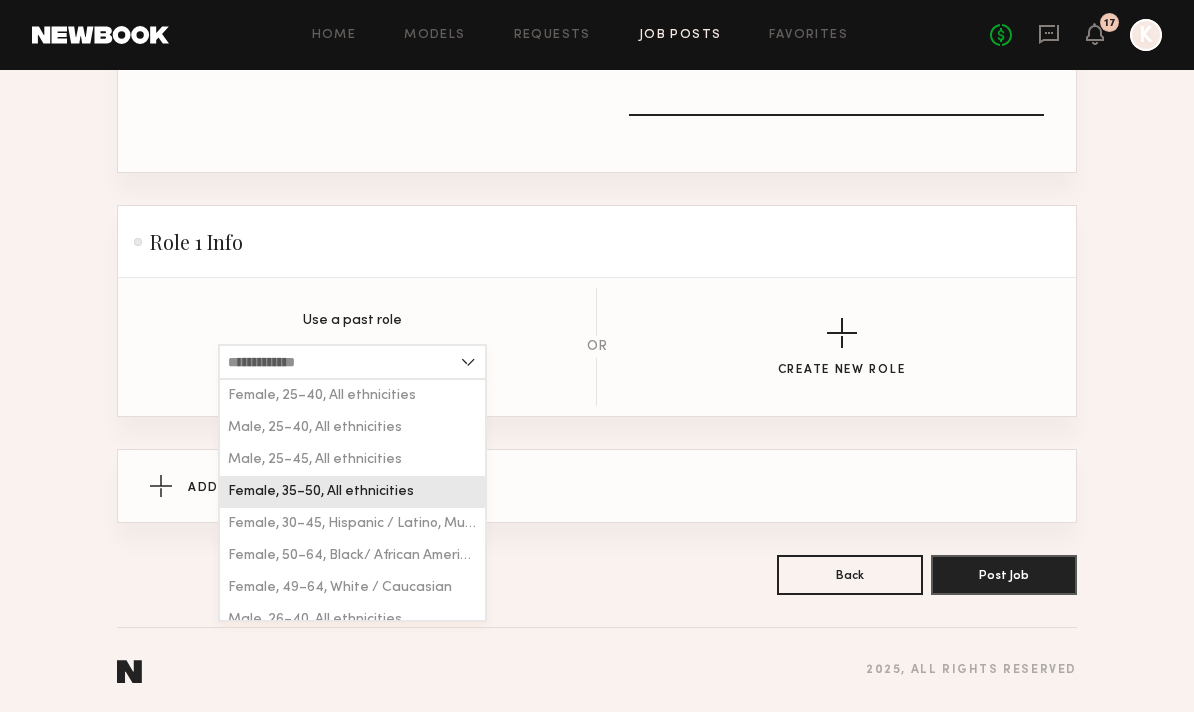 scroll, scrollTop: 48, scrollLeft: 0, axis: vertical 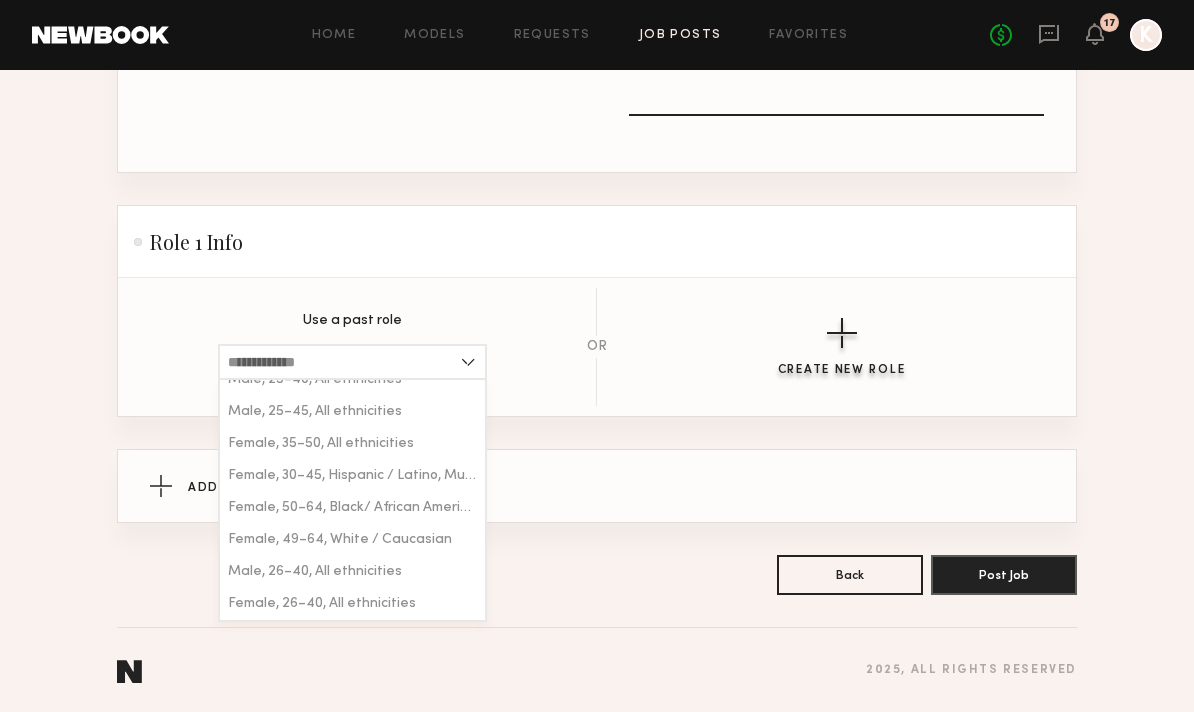 click 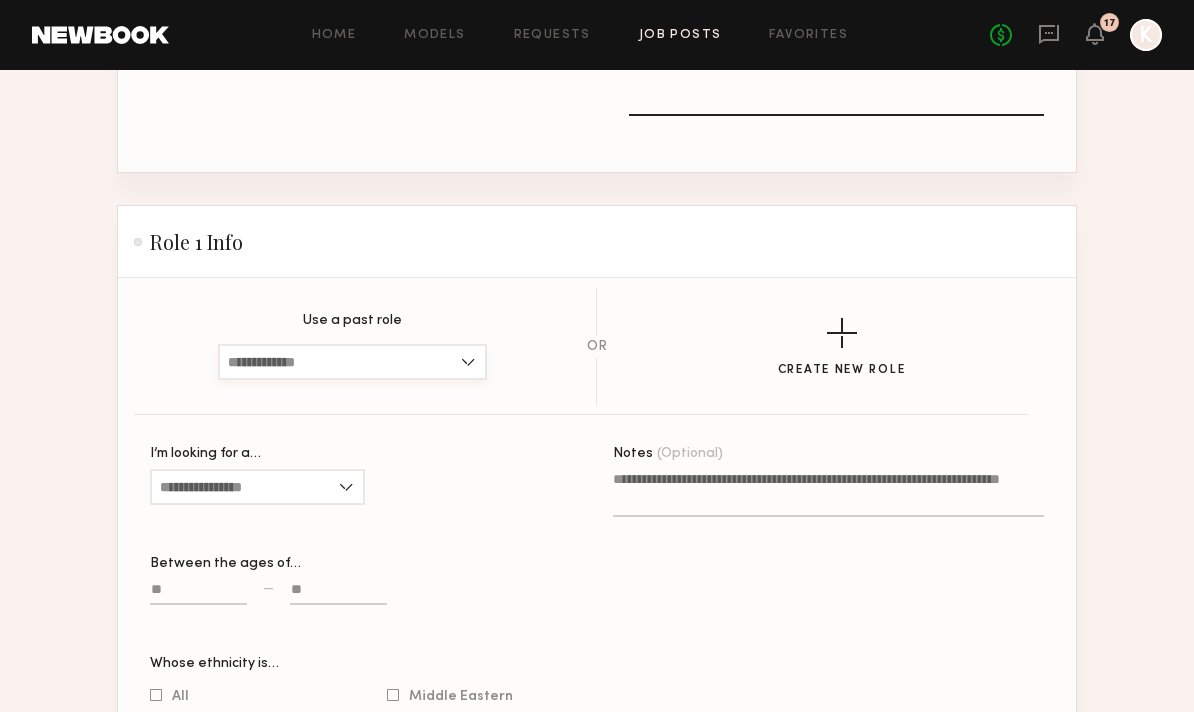 click at bounding box center (352, 362) 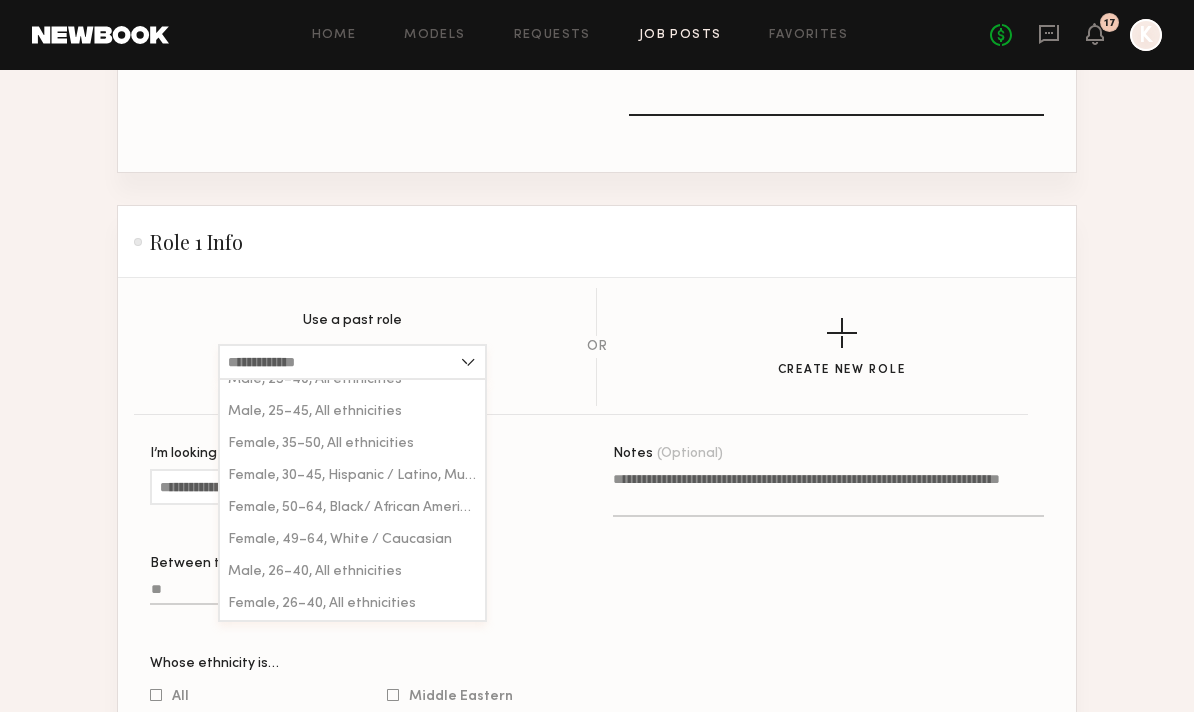 scroll, scrollTop: 0, scrollLeft: 0, axis: both 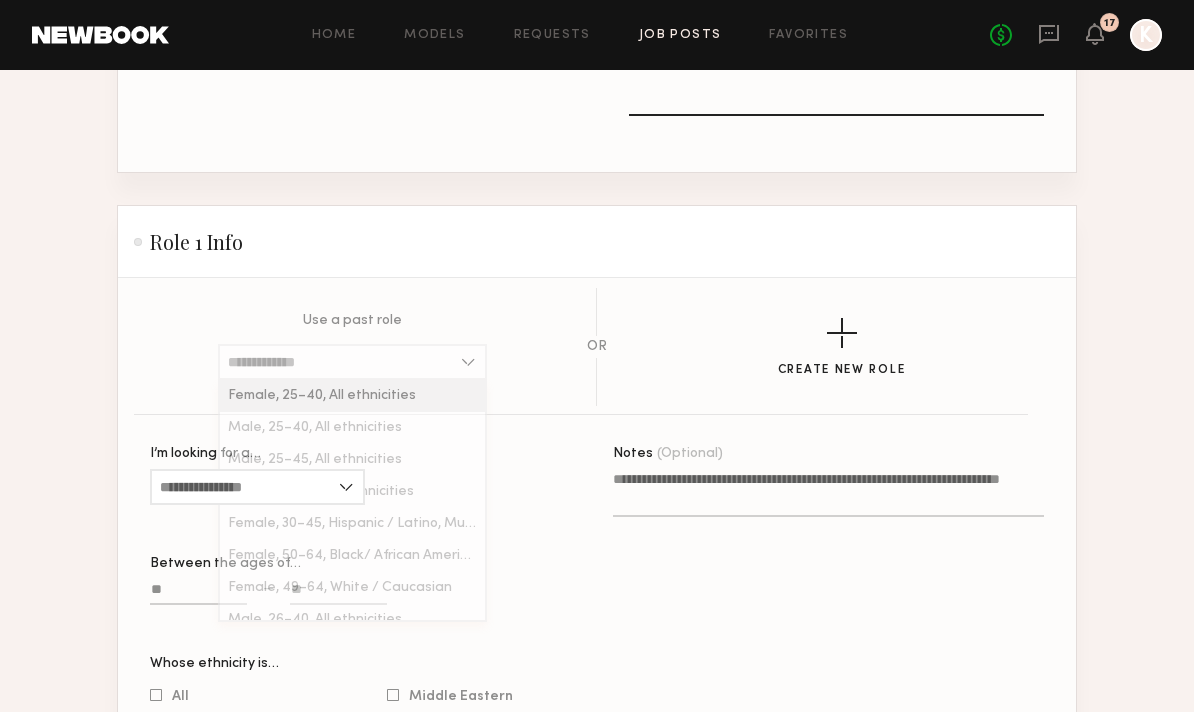 click on "Use a past role Female, 25–40, All ethnicities Male, 25–40, All ethnicities Male, 25–45, All ethnicities Female, 35–50, All ethnicities Female, 30–45, Hispanic / Latino, Multiracial, Other Female, 50–64, Black/ African American, Hispanic / Latino, Asian, Multiracial, Middle Eastern, Other Female, 49–64, White / Caucasian Male, 26–40, All ethnicities Female, 26–40, All ethnicities OR Create New Role" 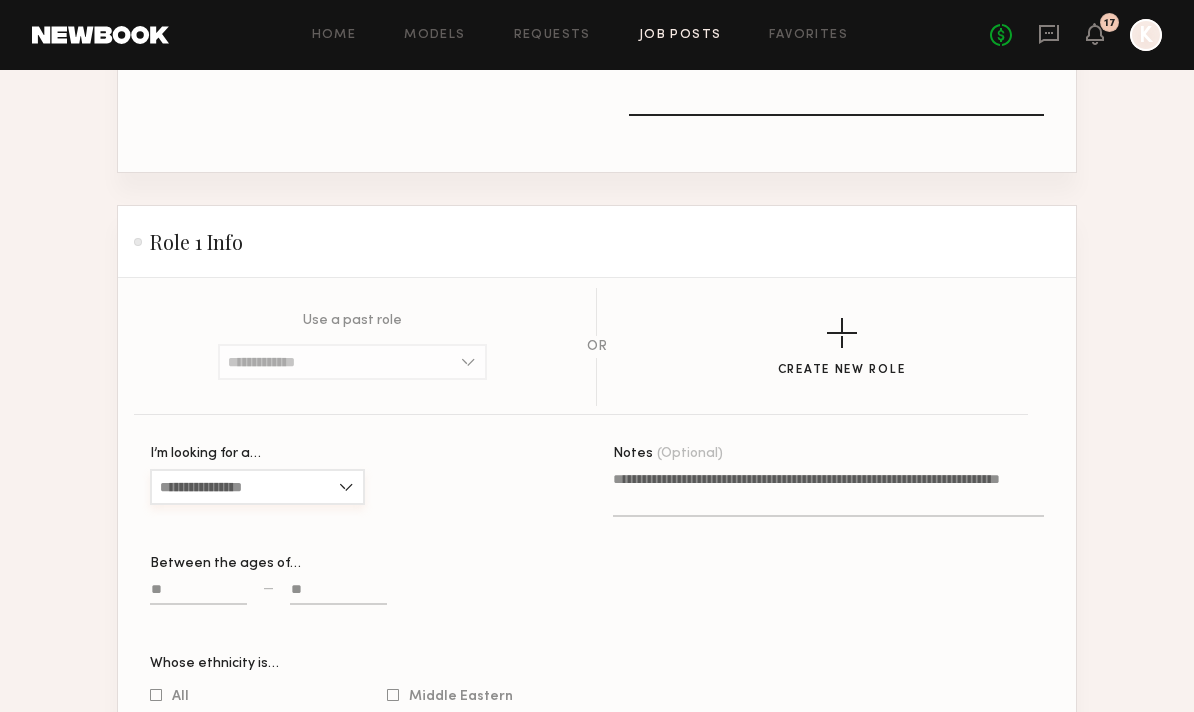 click on "I’m looking for a…" at bounding box center (257, 487) 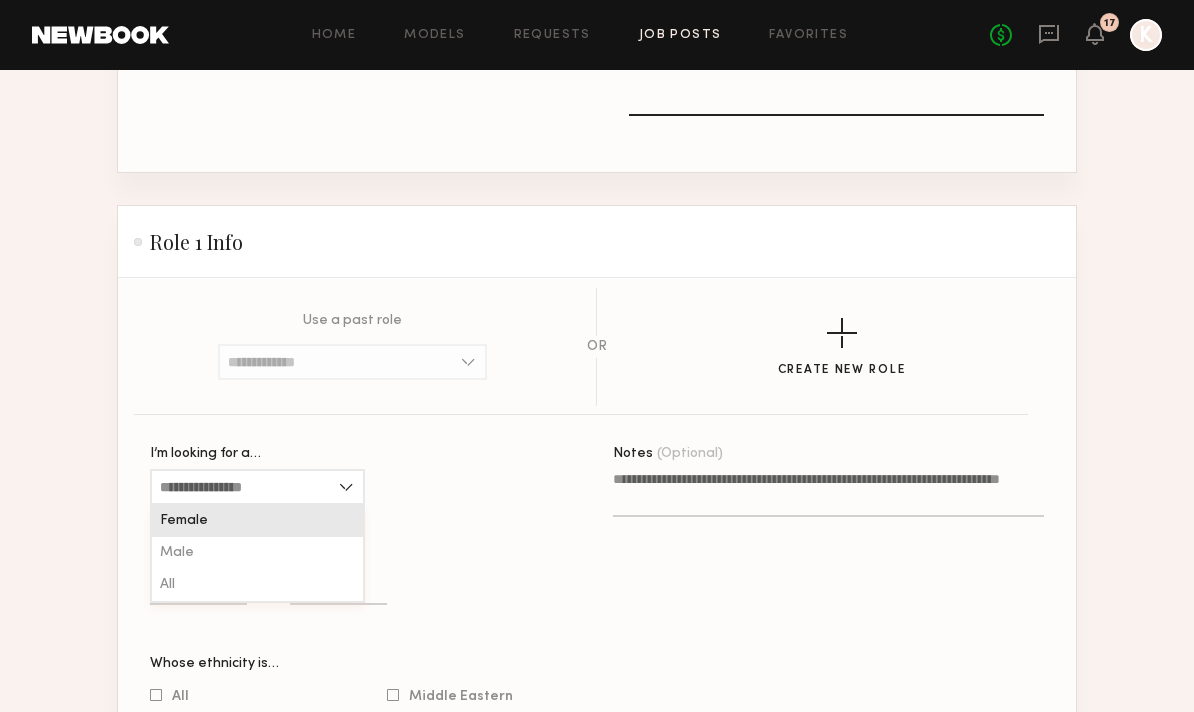 click on "Female" 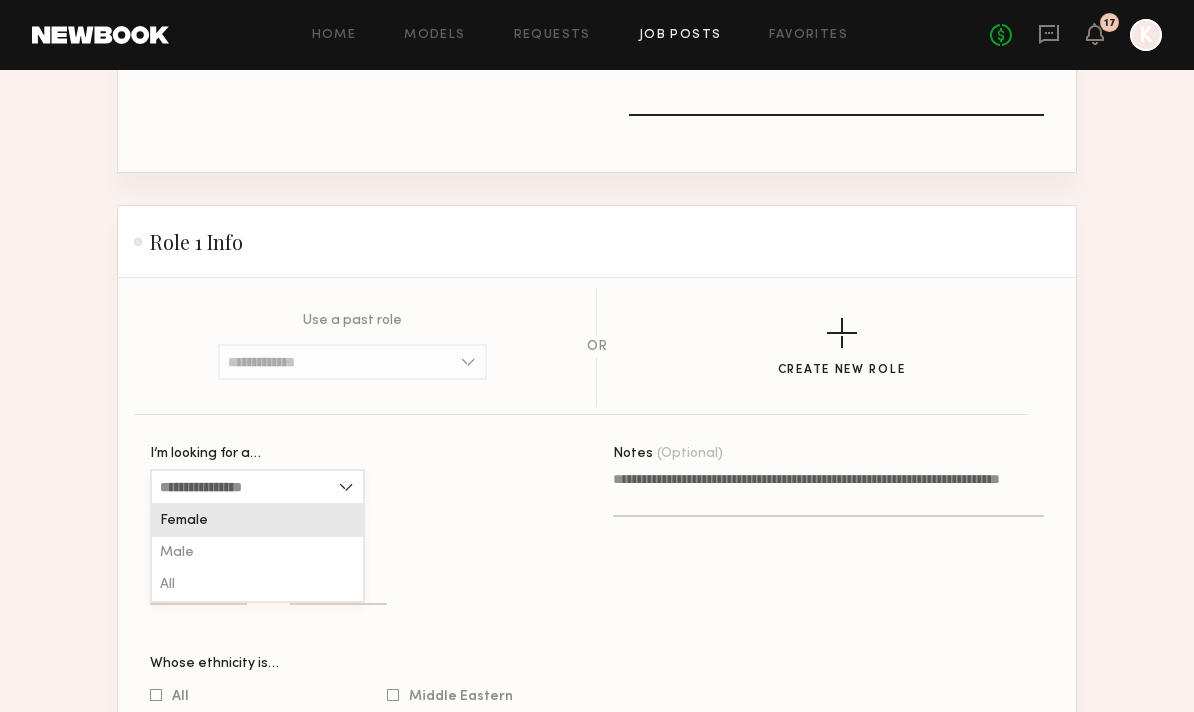 type on "******" 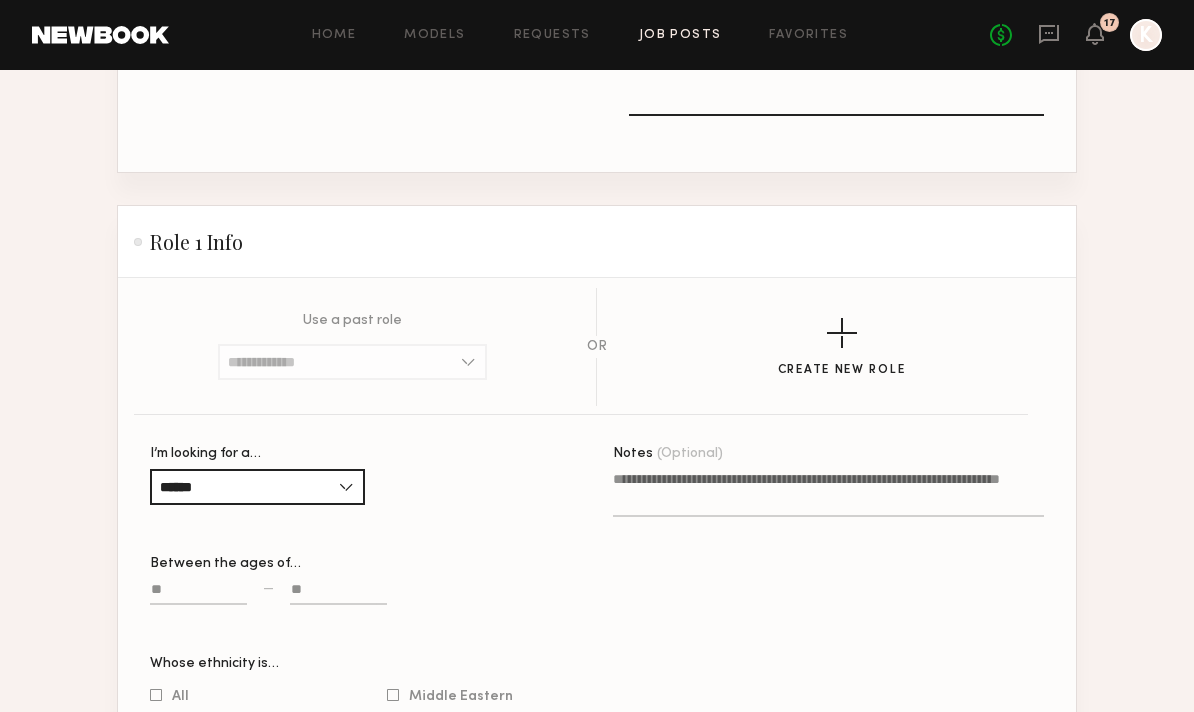 click on "Between the ages of… —" 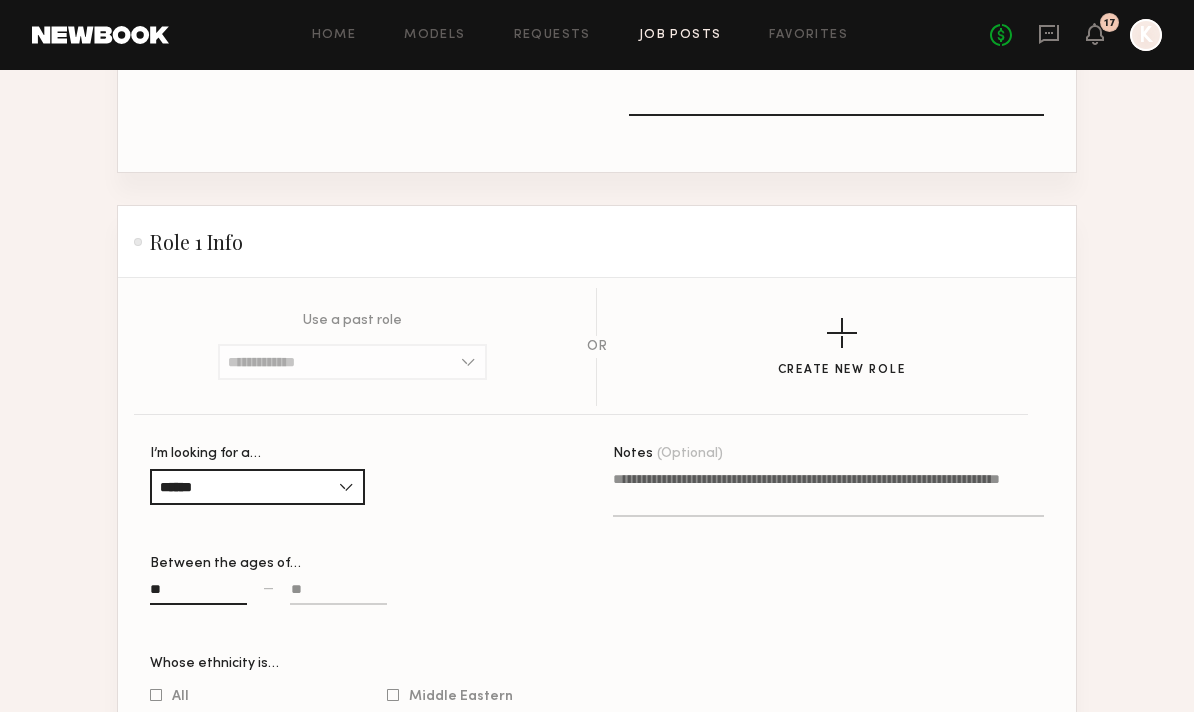 type on "**" 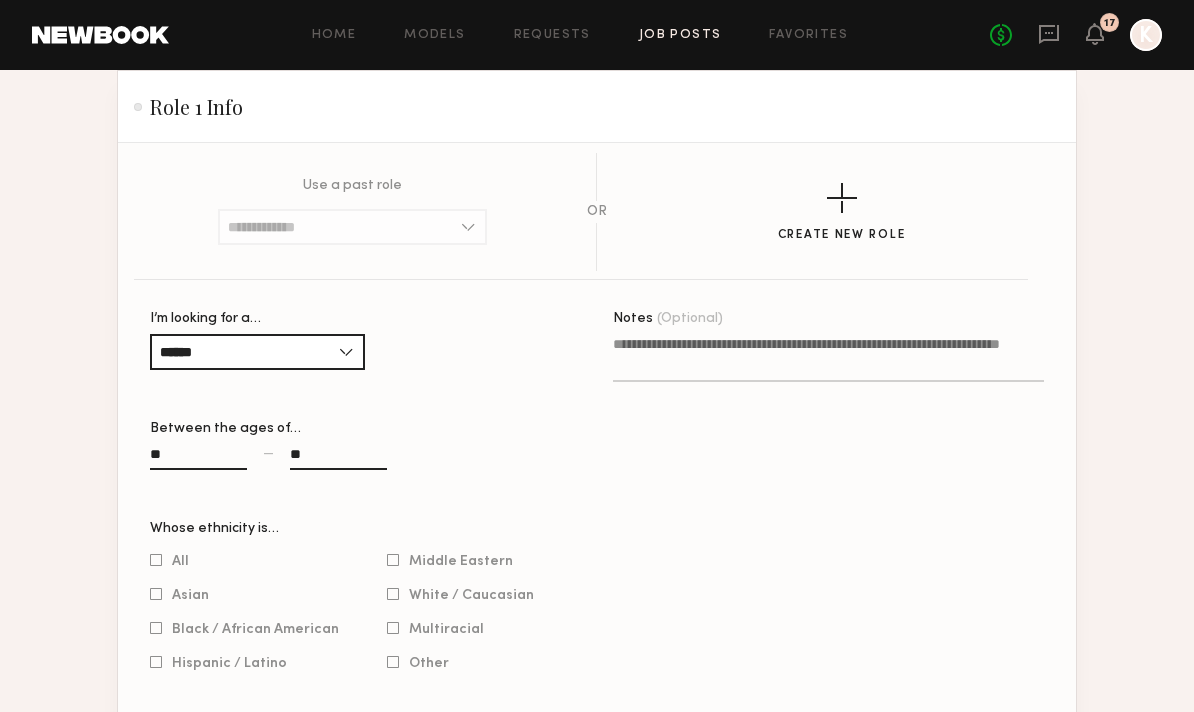 scroll, scrollTop: 1077, scrollLeft: 0, axis: vertical 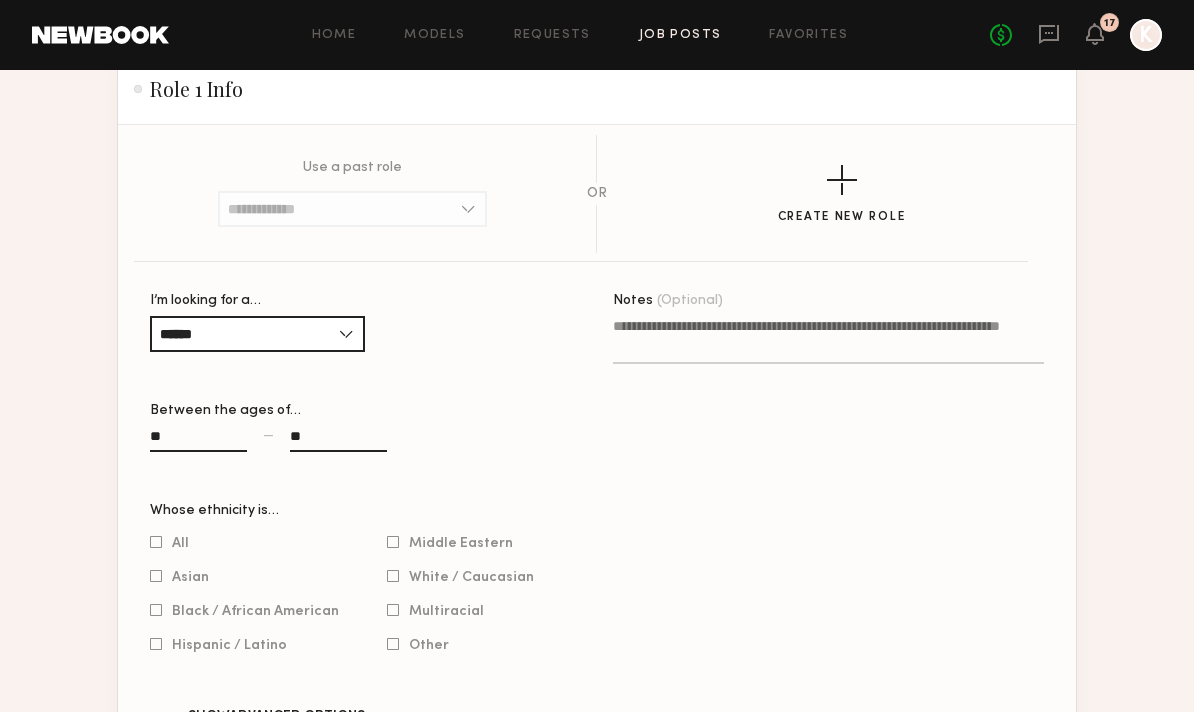 type on "**" 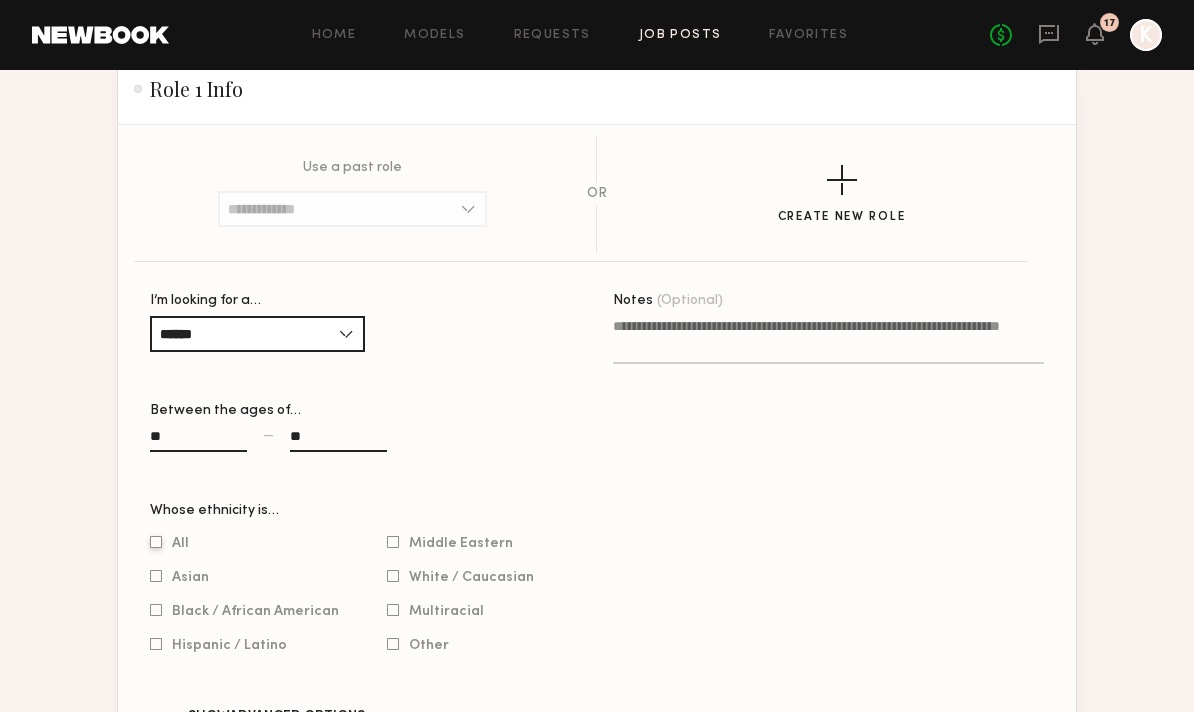 click 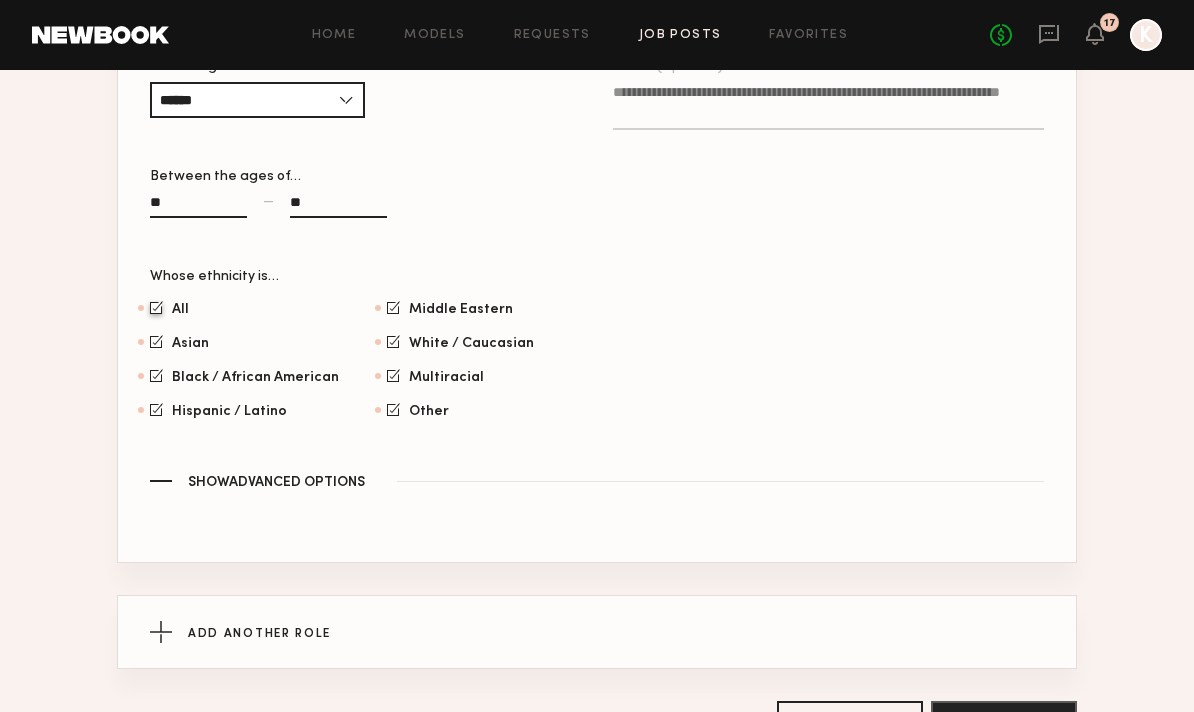 scroll, scrollTop: 1347, scrollLeft: 0, axis: vertical 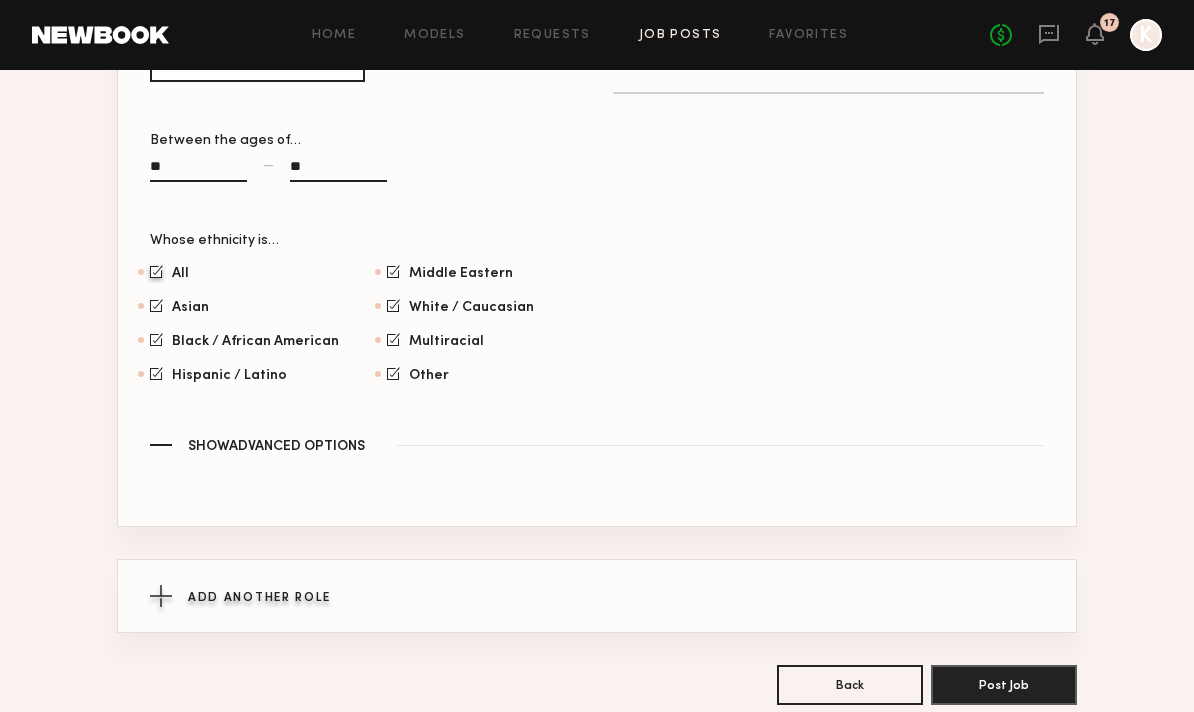click on "Add Another Role" 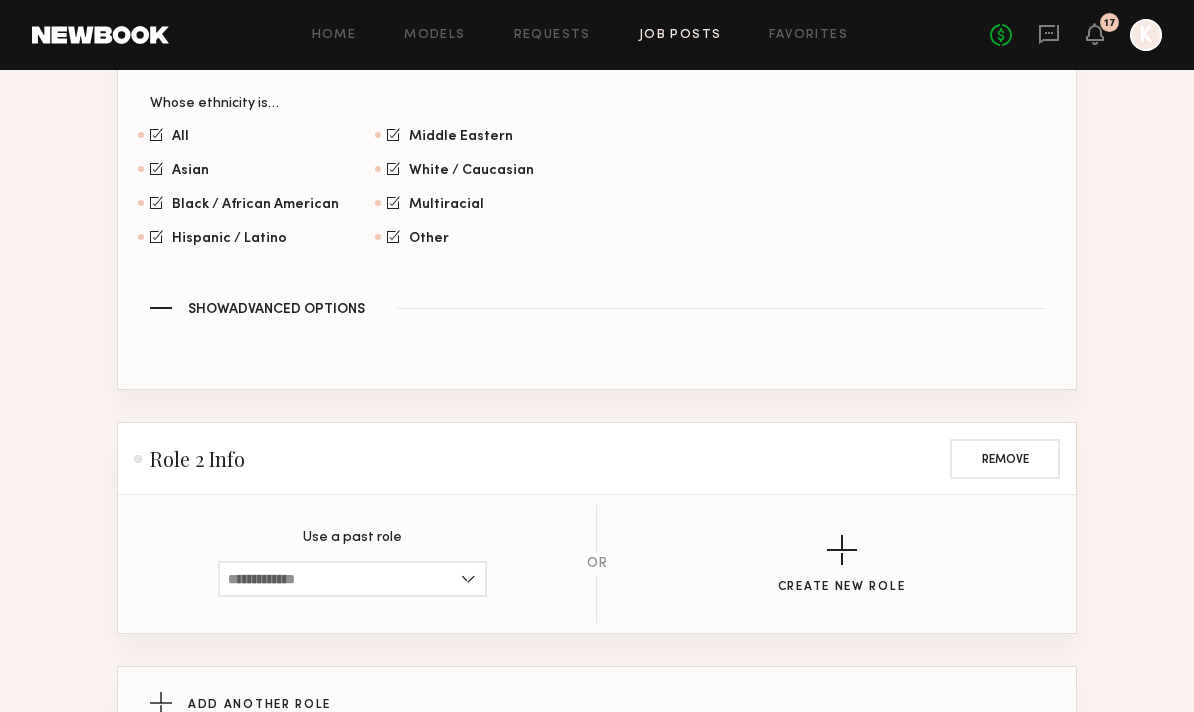 scroll, scrollTop: 1525, scrollLeft: 0, axis: vertical 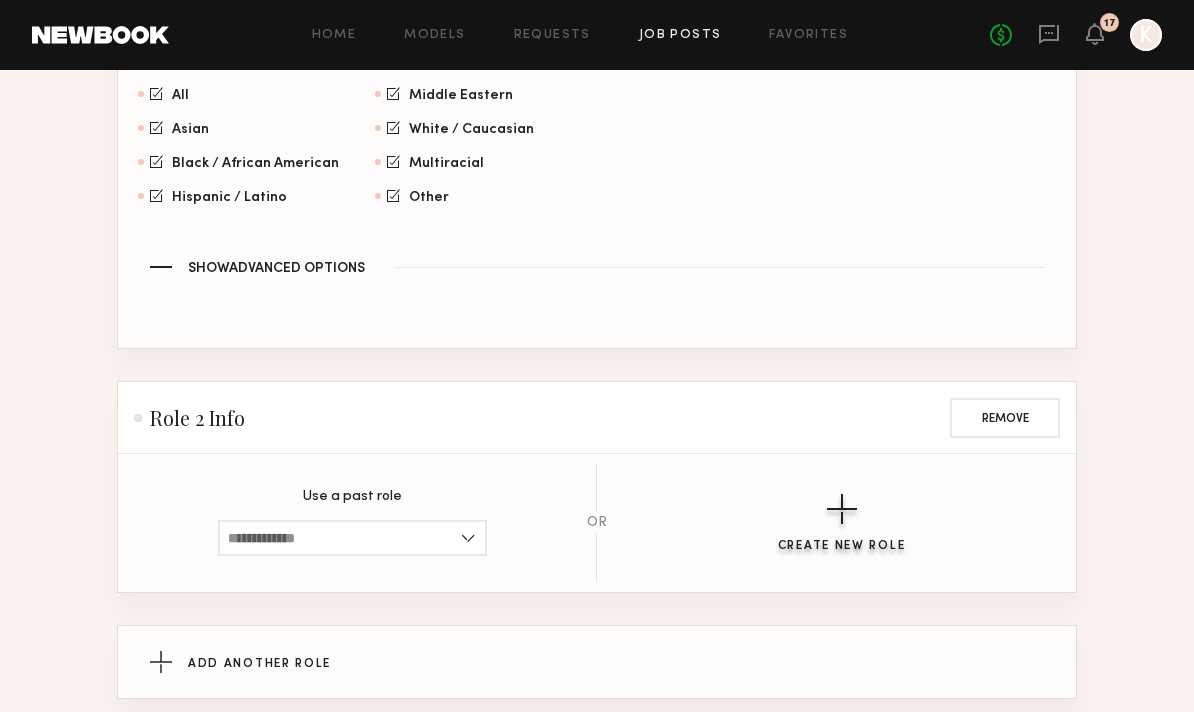click on "Create New Role" 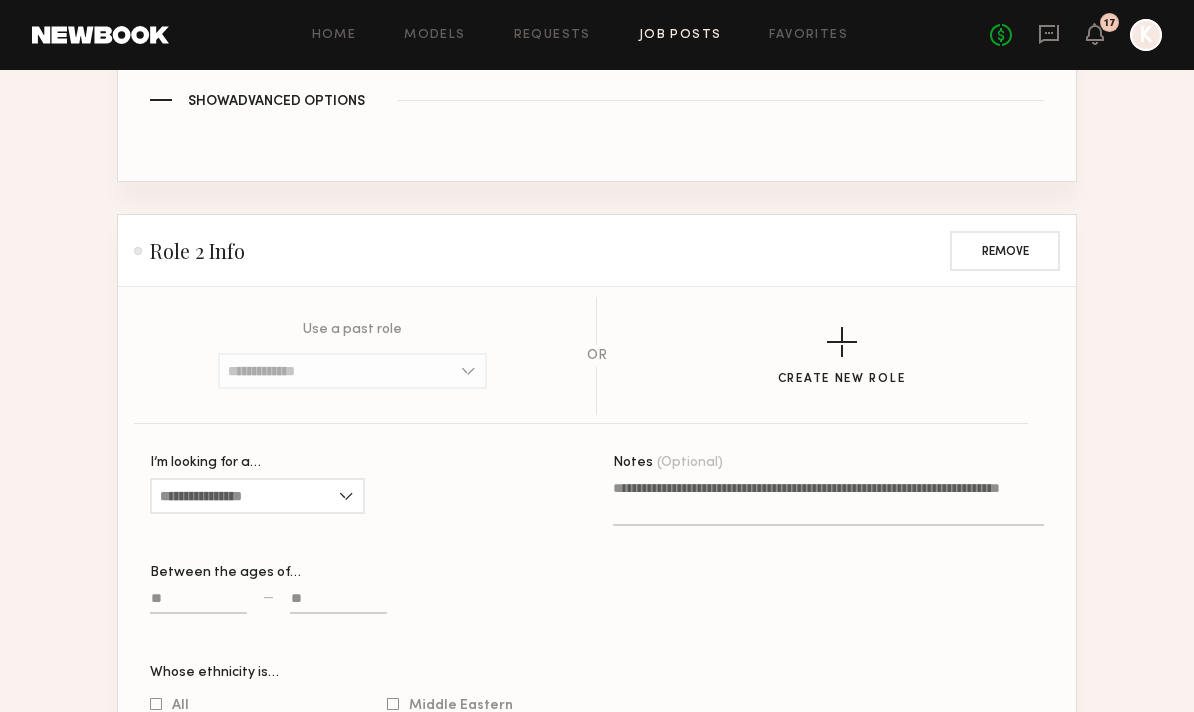 scroll, scrollTop: 1778, scrollLeft: 0, axis: vertical 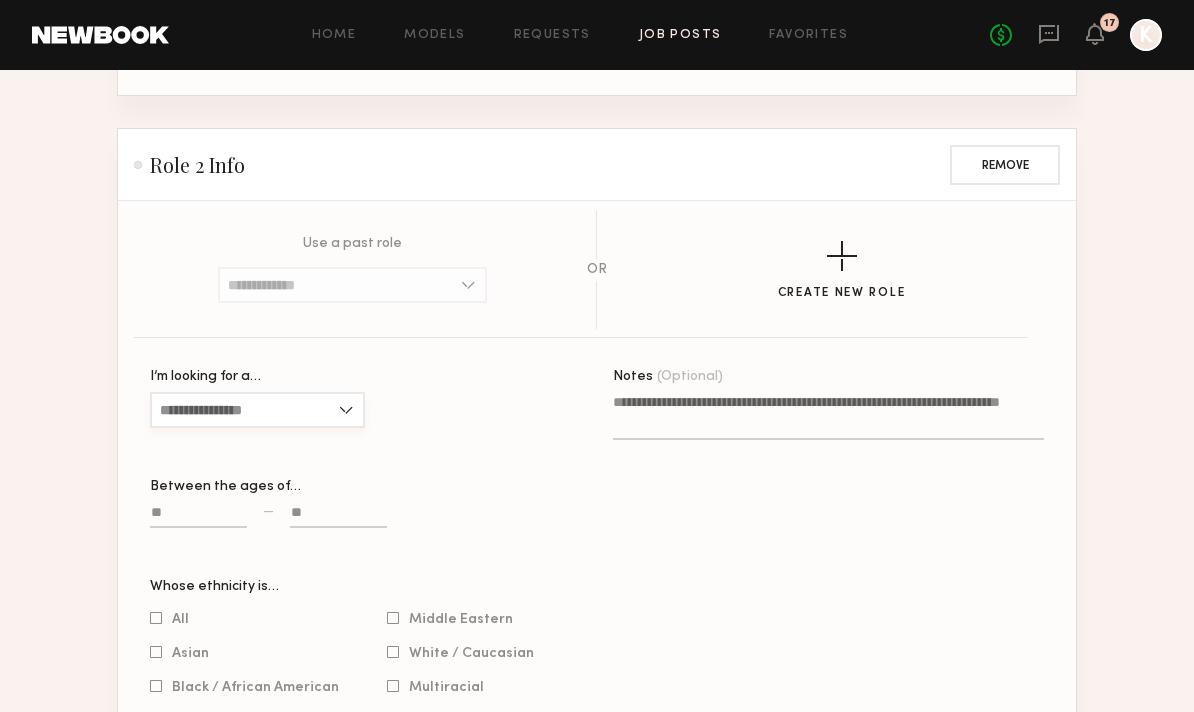 click on "I’m looking for a…" at bounding box center [257, 410] 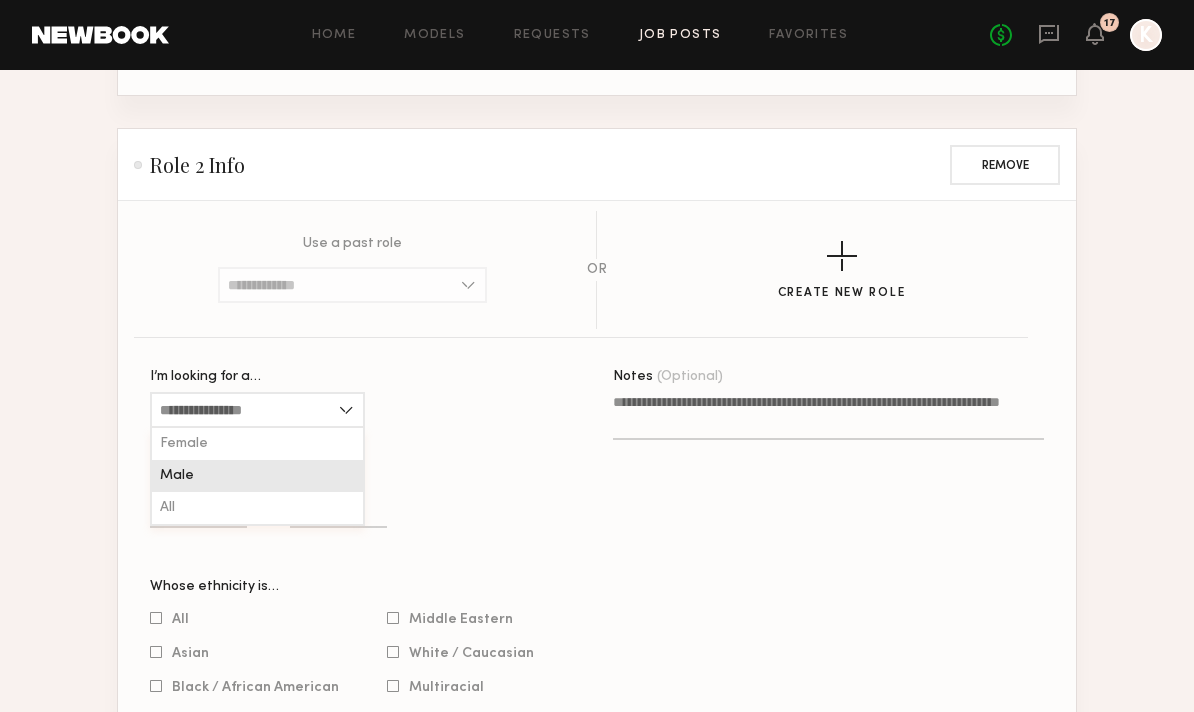 click on "Male" 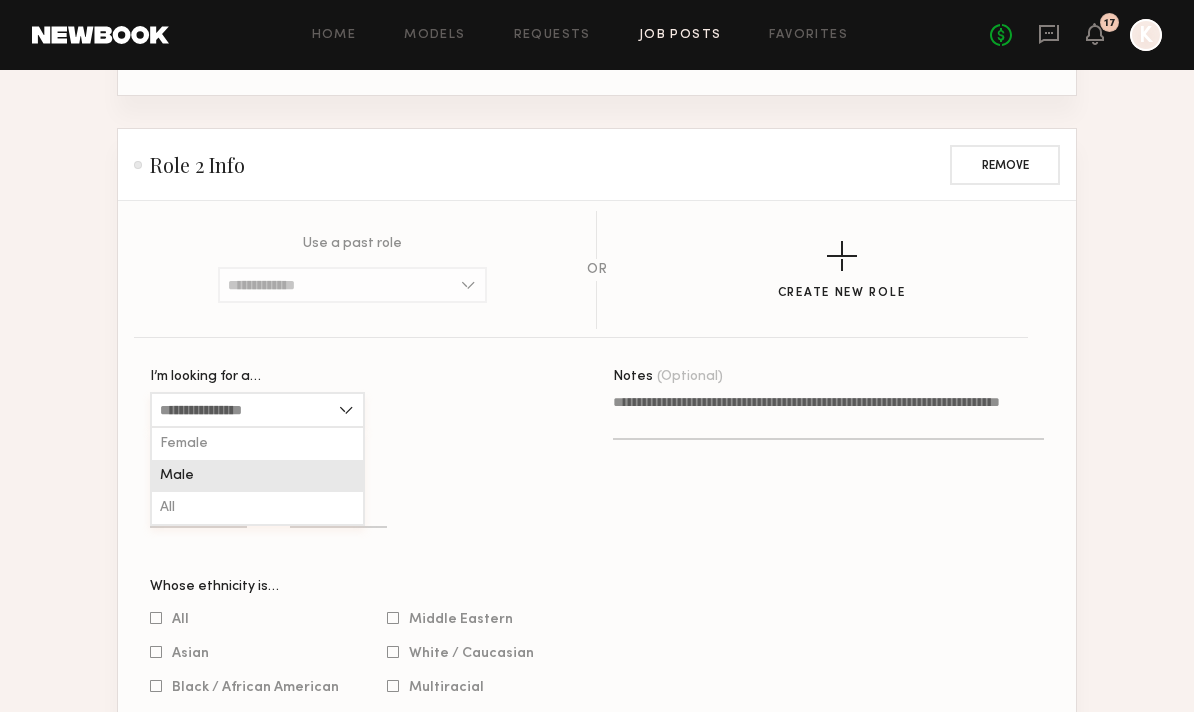 type on "****" 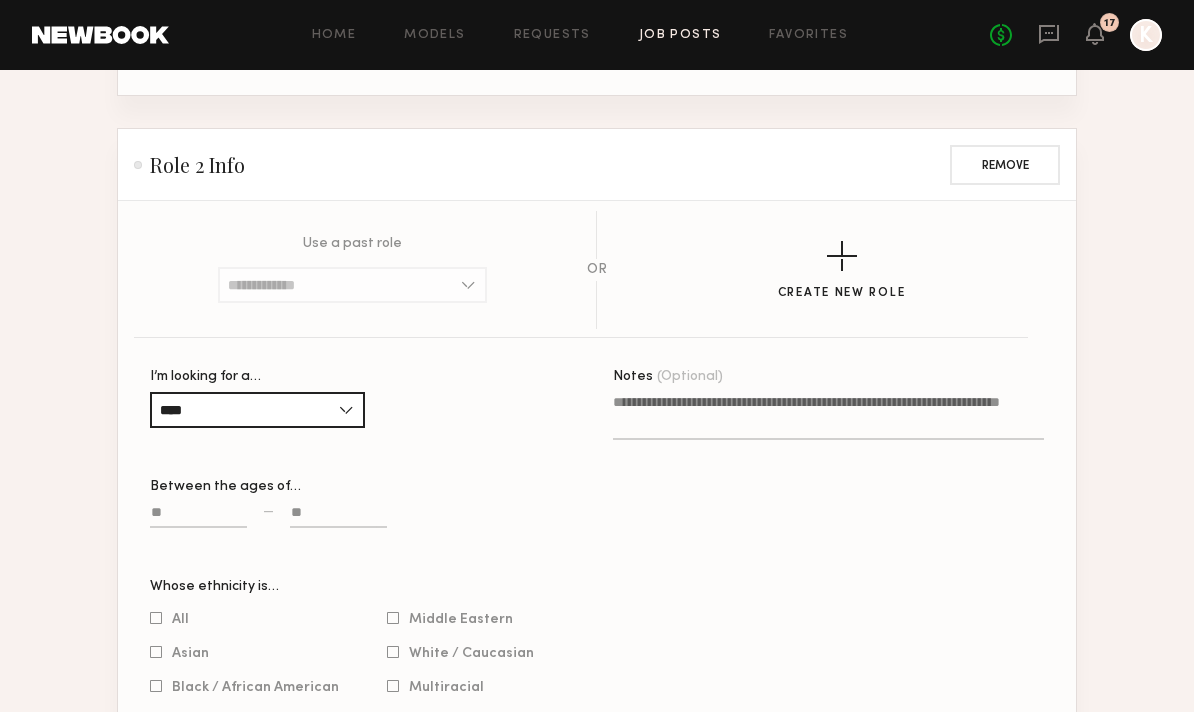 click 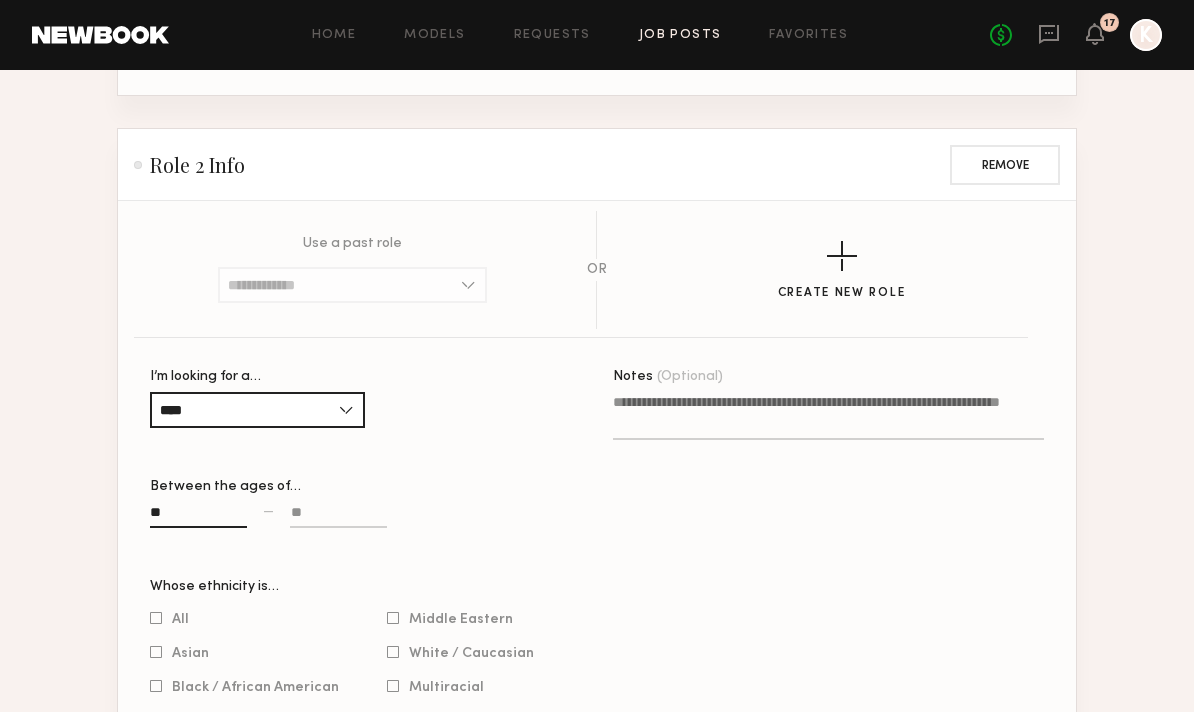 type on "**" 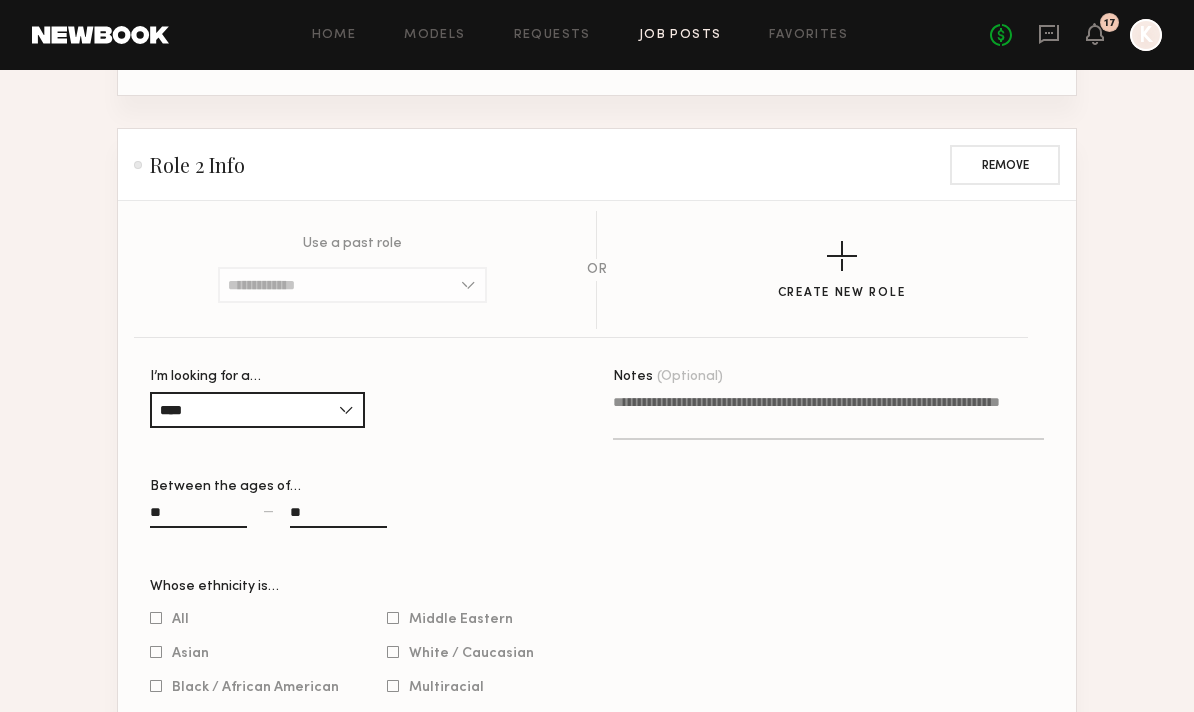 scroll, scrollTop: 1842, scrollLeft: 0, axis: vertical 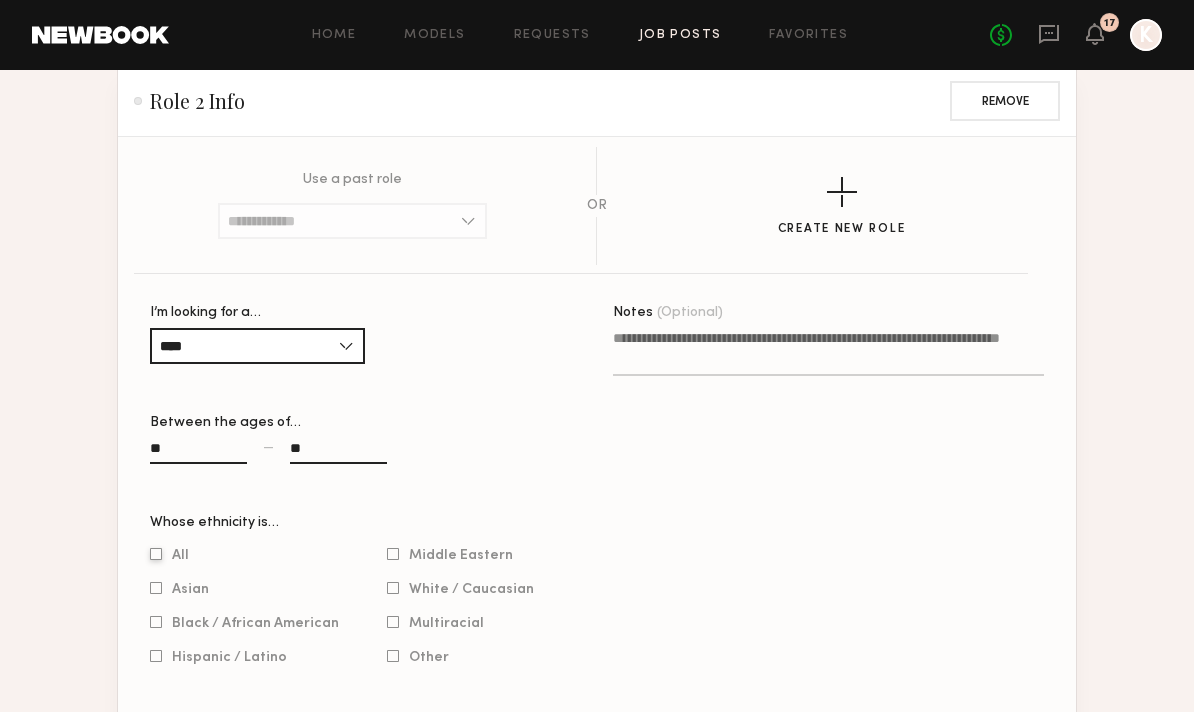type on "**" 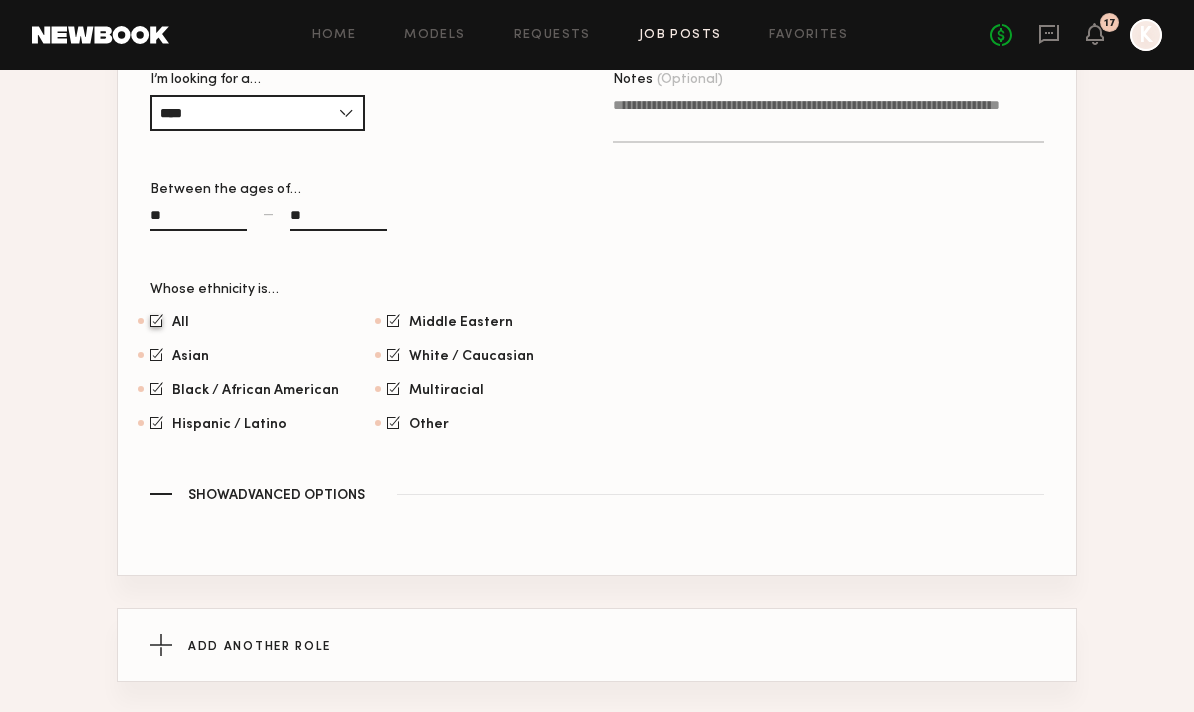 scroll, scrollTop: 2233, scrollLeft: 0, axis: vertical 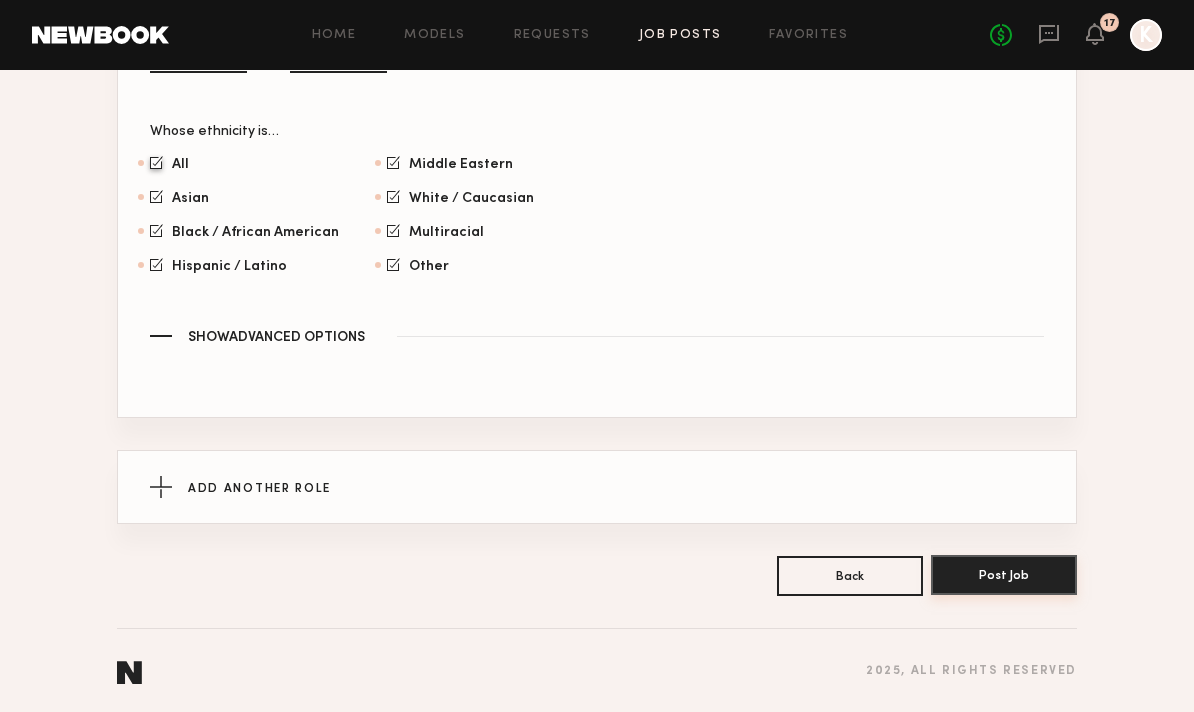 click on "Post Job" 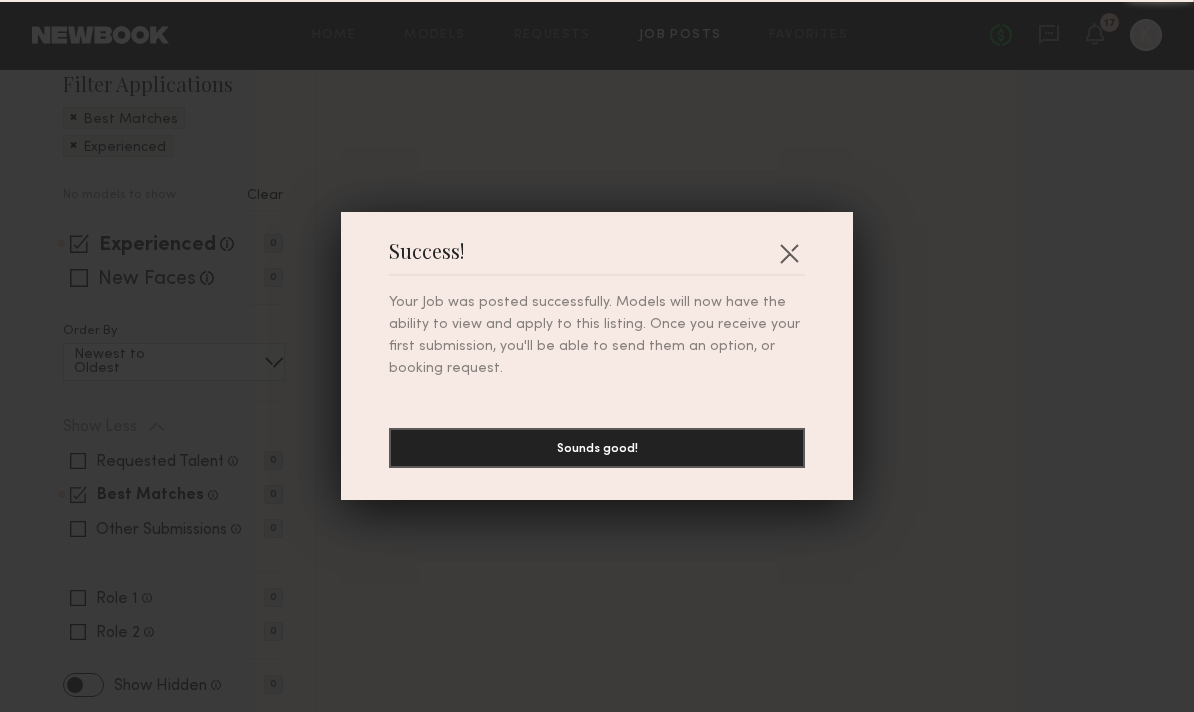 scroll, scrollTop: 0, scrollLeft: 0, axis: both 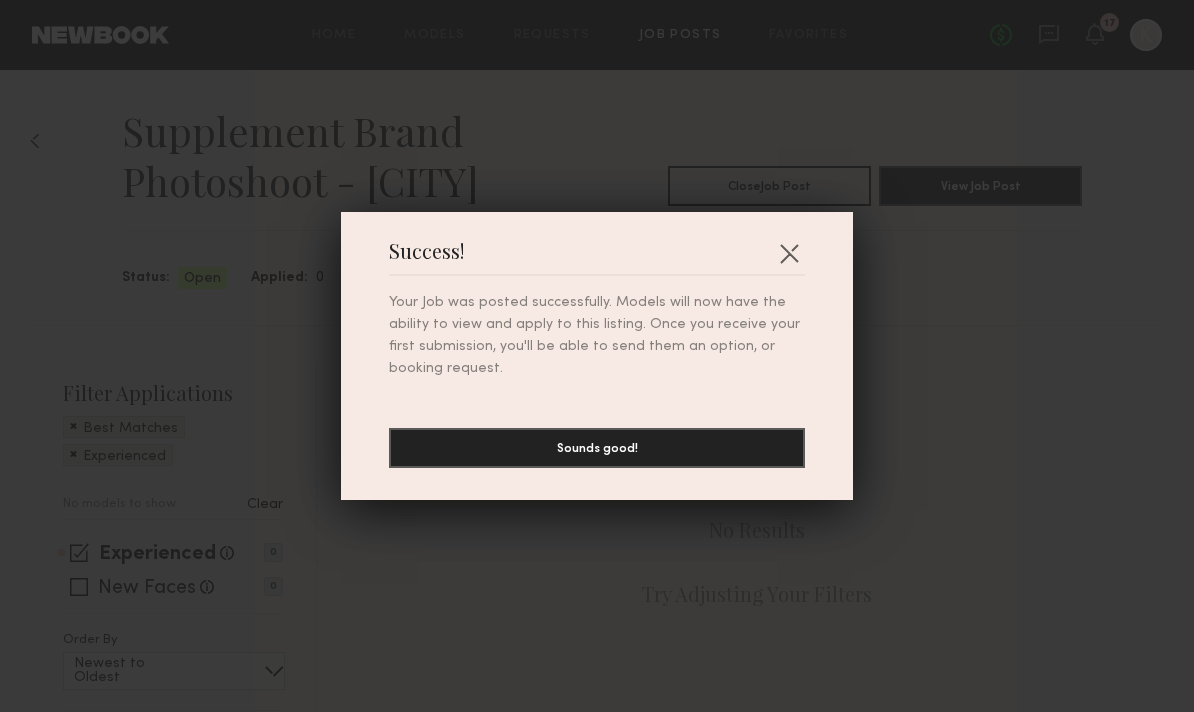 click on "Your Job was posted successfully. Models will now have the ability to view and apply to this listing. Once you receive your first submission, you'll be able to send them an option, or booking request. Sounds good!" at bounding box center [597, 372] 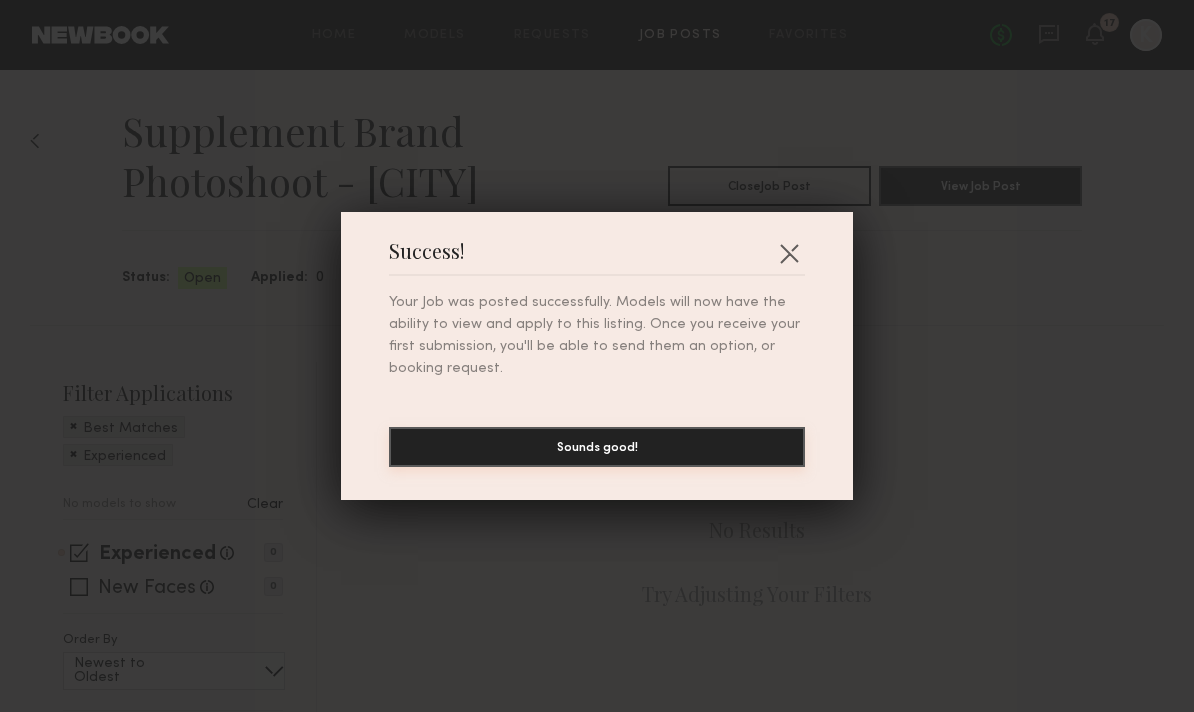 click on "Sounds good!" at bounding box center [597, 447] 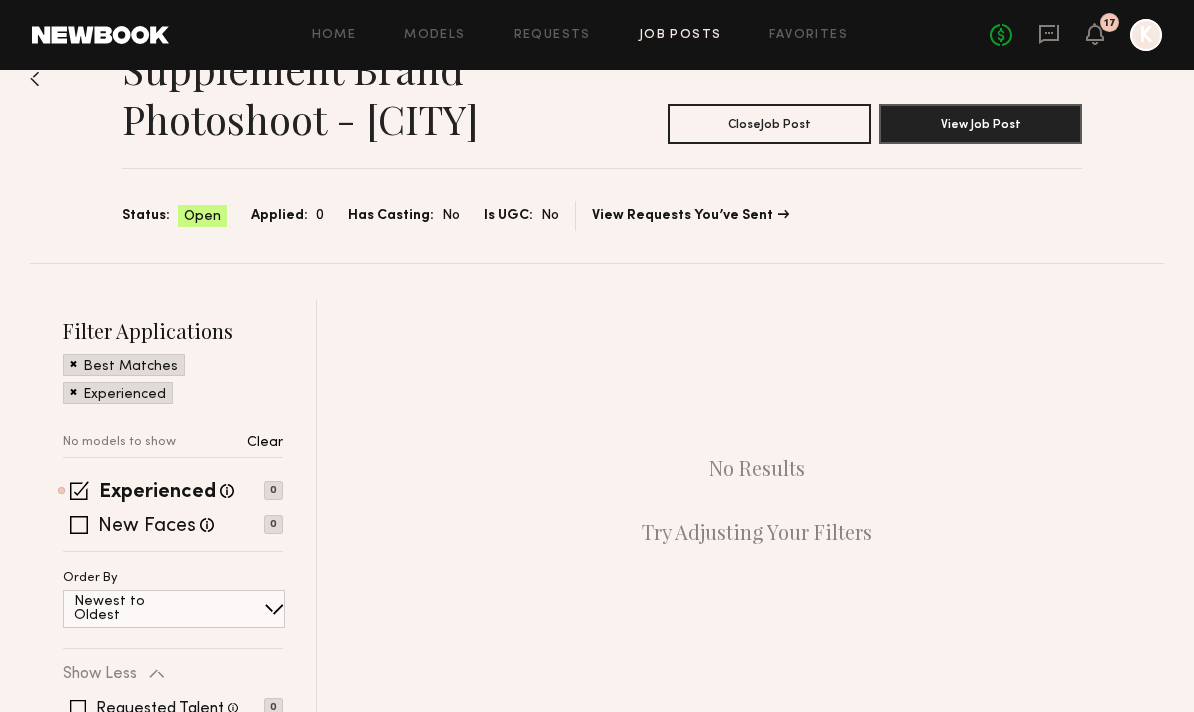 scroll, scrollTop: 0, scrollLeft: 0, axis: both 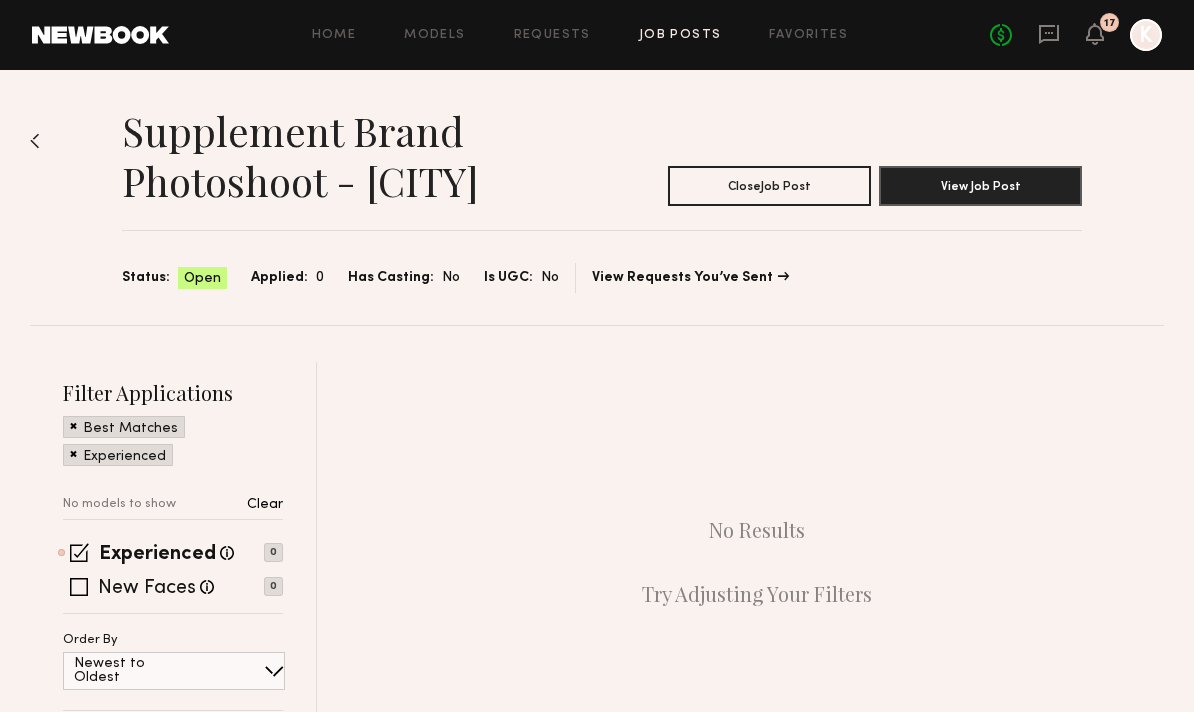 click on "Supplement Brand Photoshoot - [CITY] Close  Job Post View Job Post Status: Open Applied: 0 Has Casting: No Is UGC: No View Requests You’ve Sent" 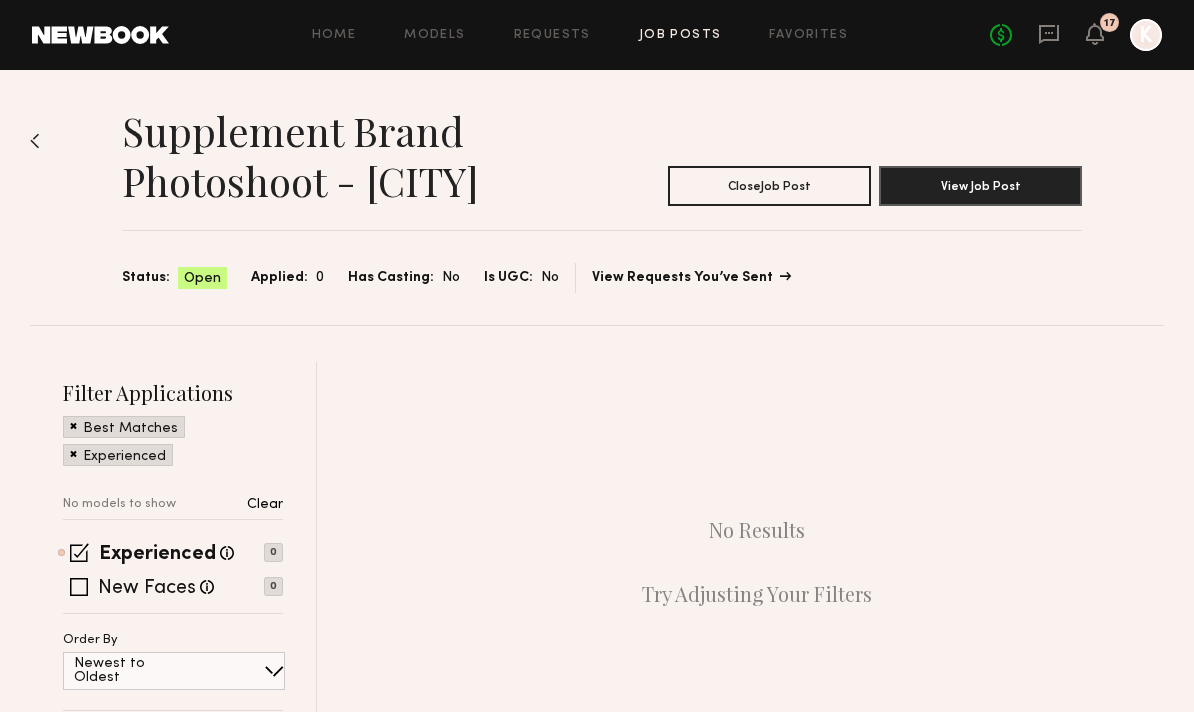 click on "View Requests You’ve Sent" 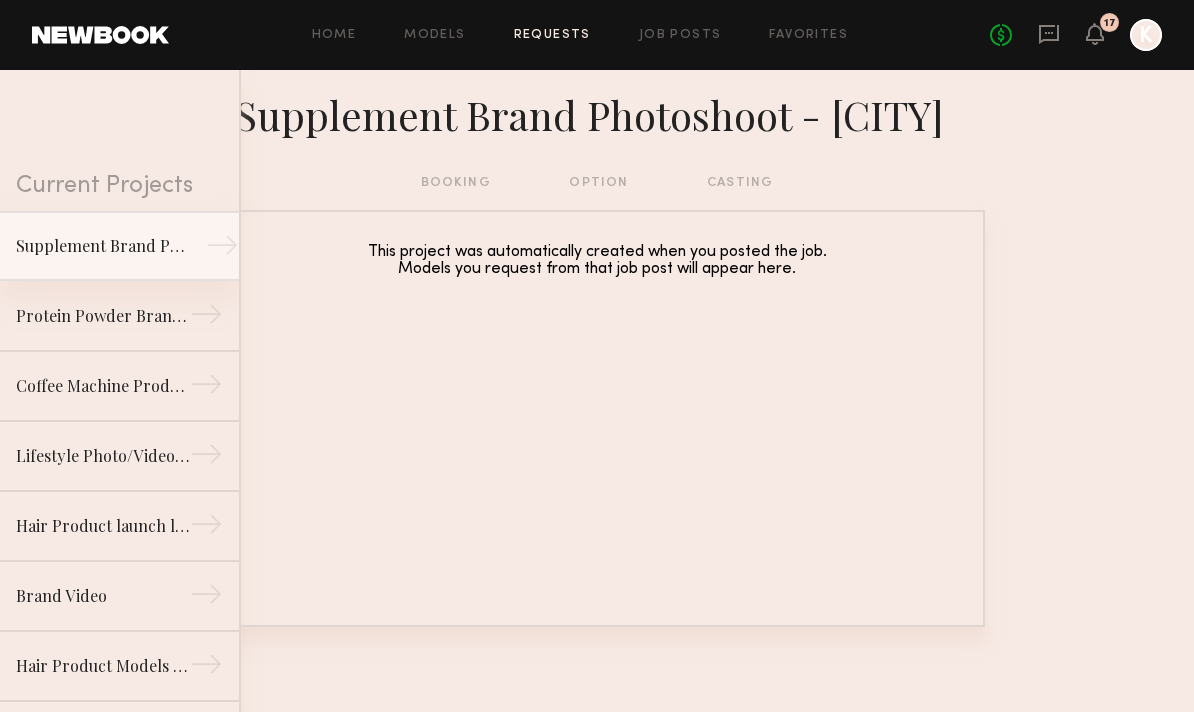 click on "Supplement Brand Photoshoot - [CITY]" 